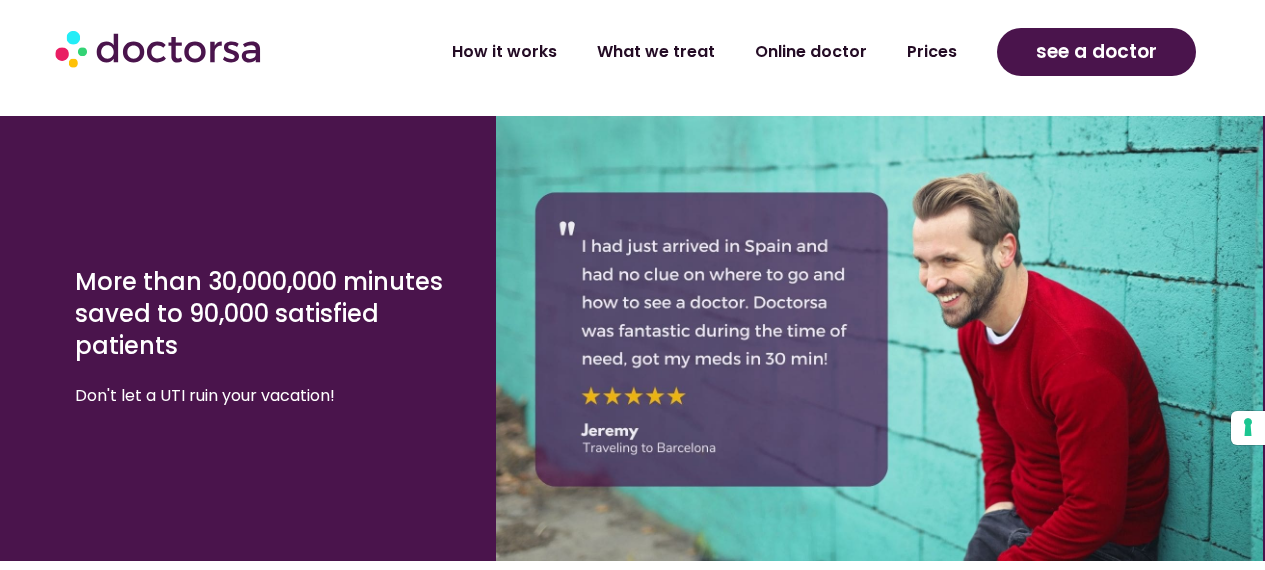 scroll, scrollTop: 4143, scrollLeft: 0, axis: vertical 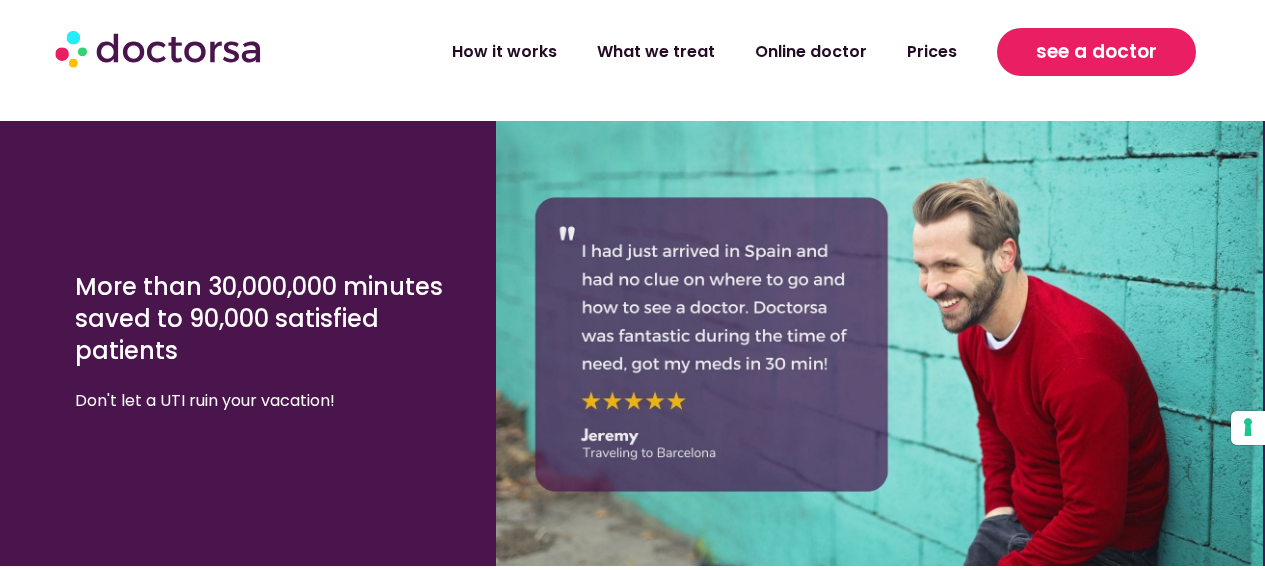 click on "see a doctor" at bounding box center [1096, 52] 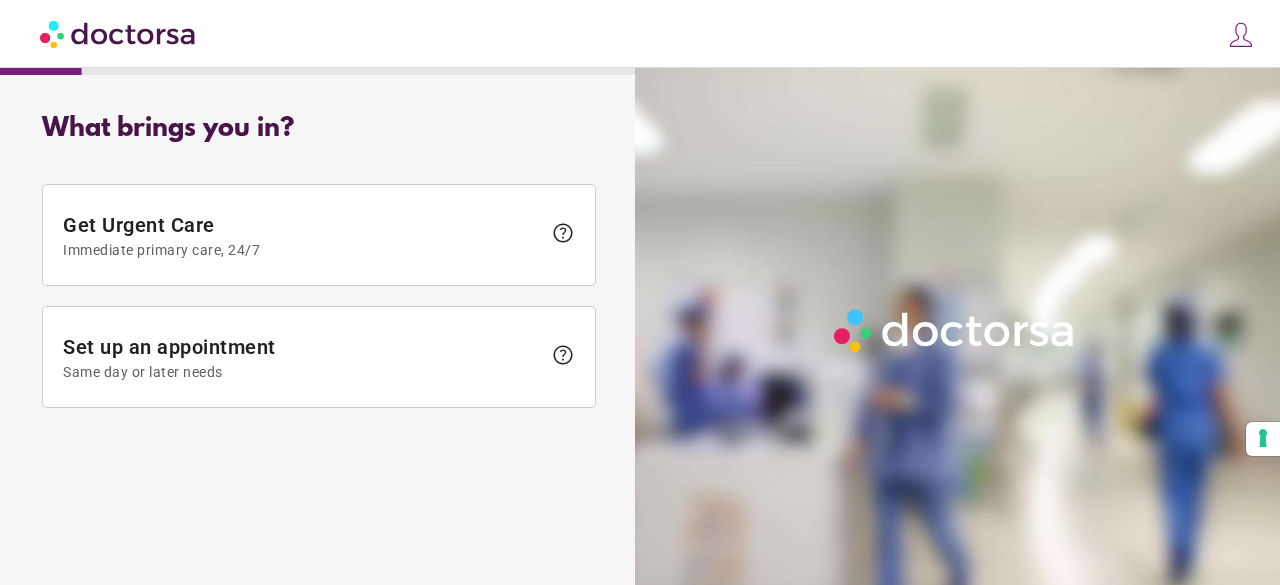scroll, scrollTop: 0, scrollLeft: 0, axis: both 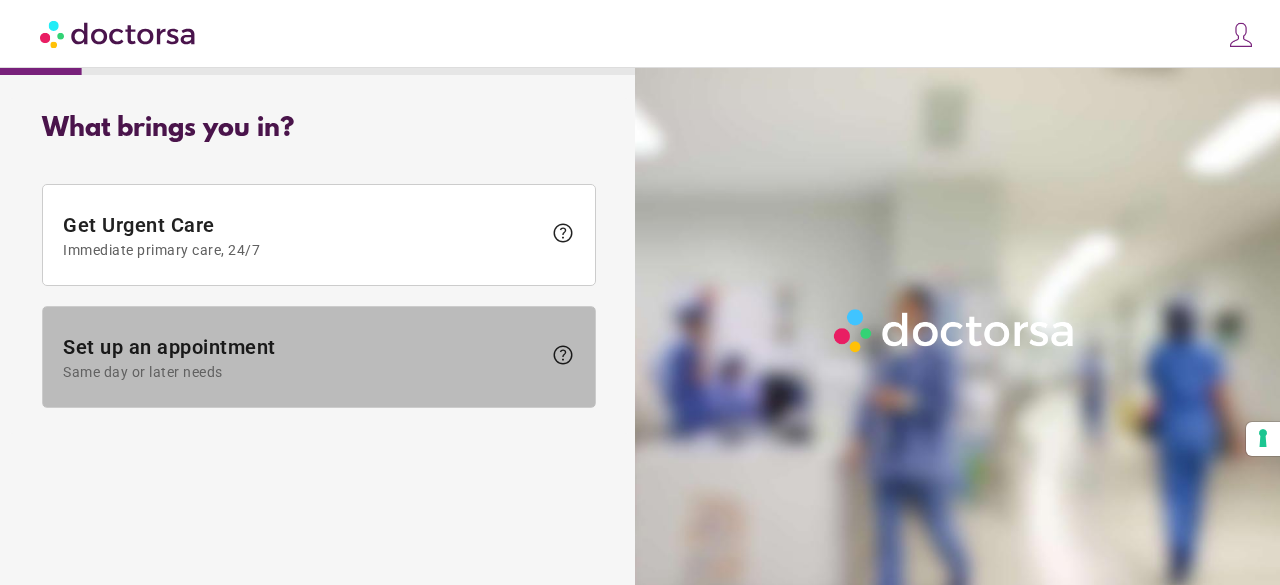 click on "Same day or later needs" at bounding box center (302, 372) 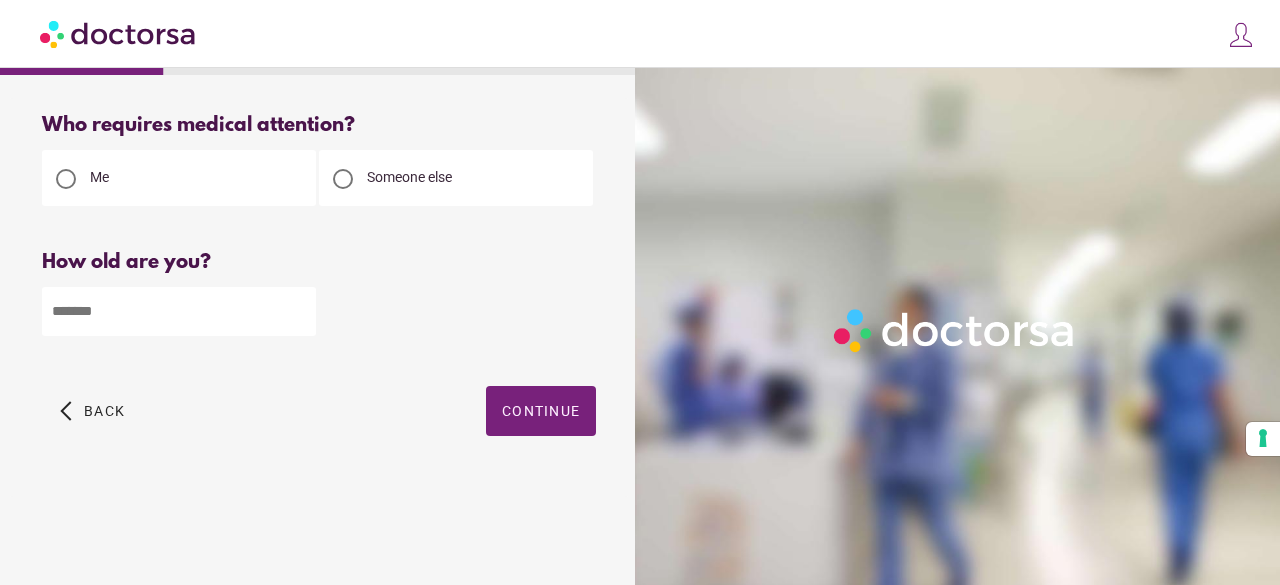 click at bounding box center (179, 311) 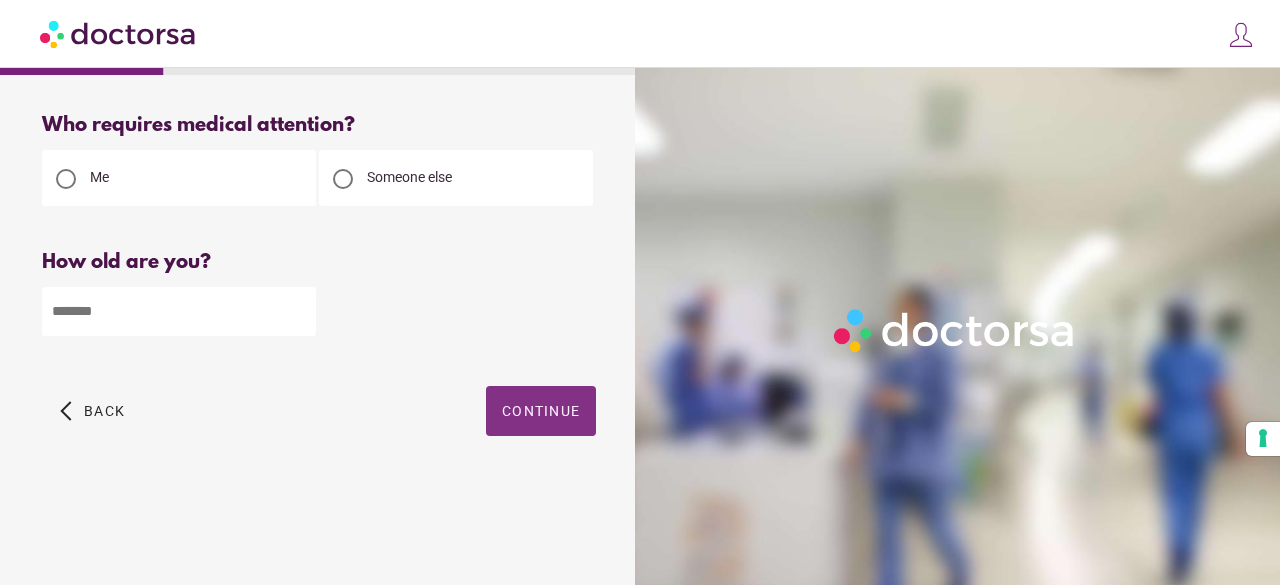 type on "**" 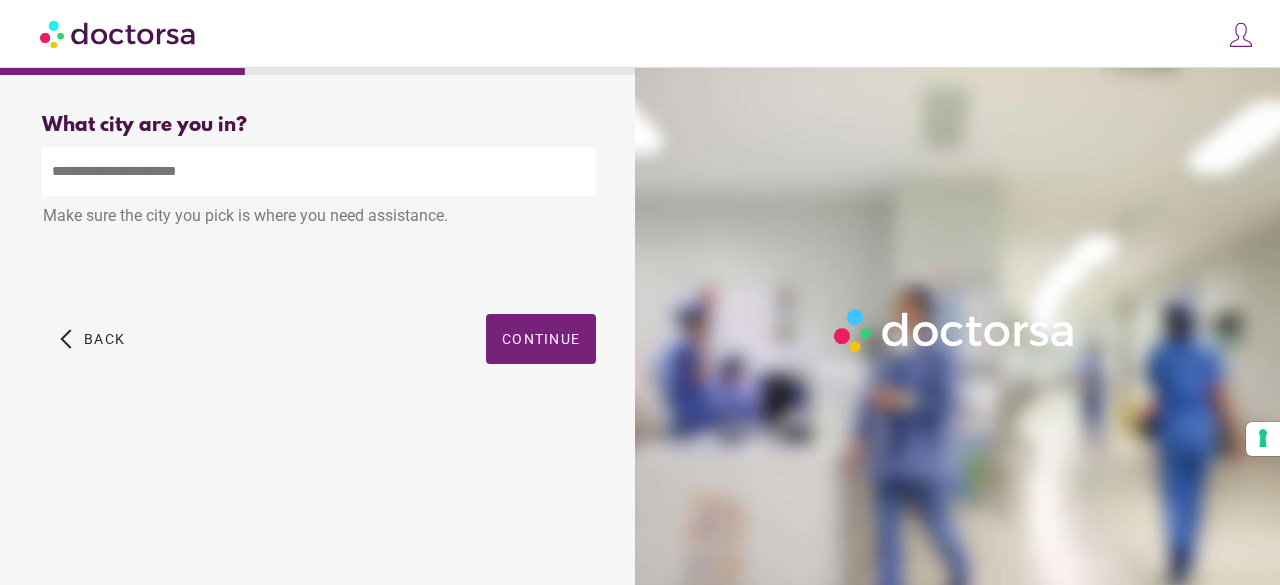 click at bounding box center (319, 171) 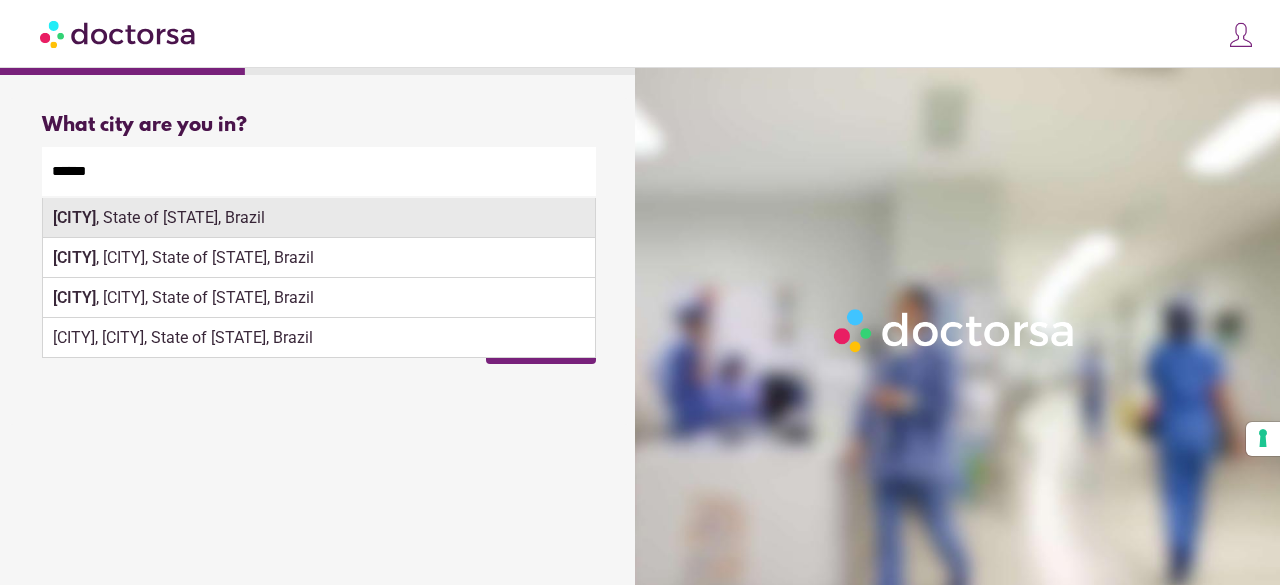 type on "******" 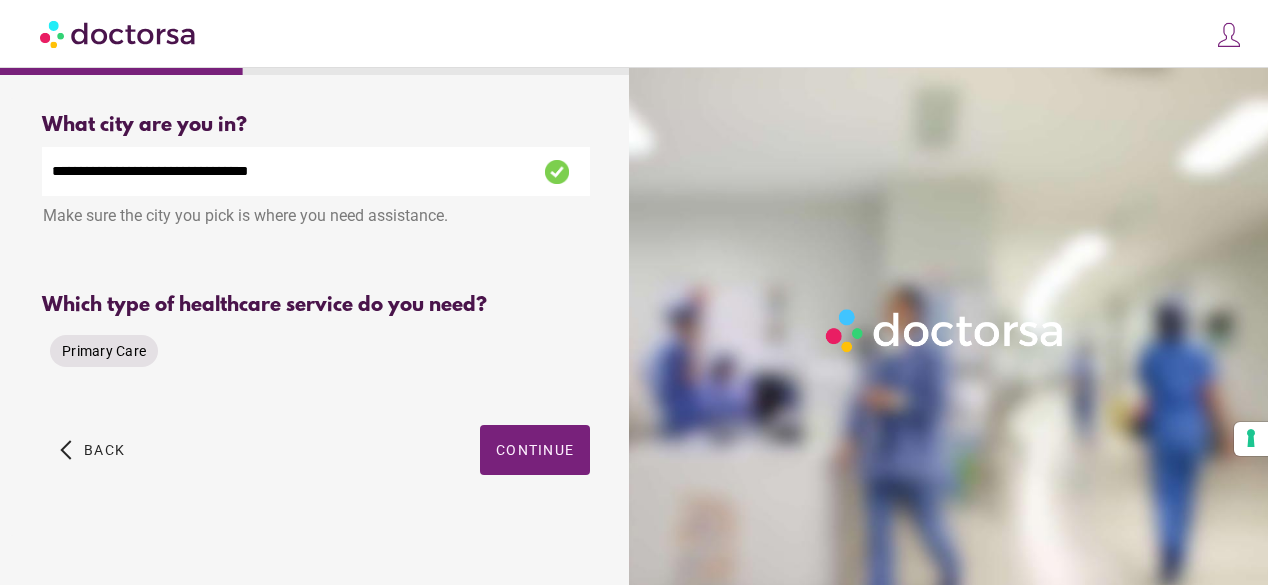 click on "Primary Care" at bounding box center (104, 351) 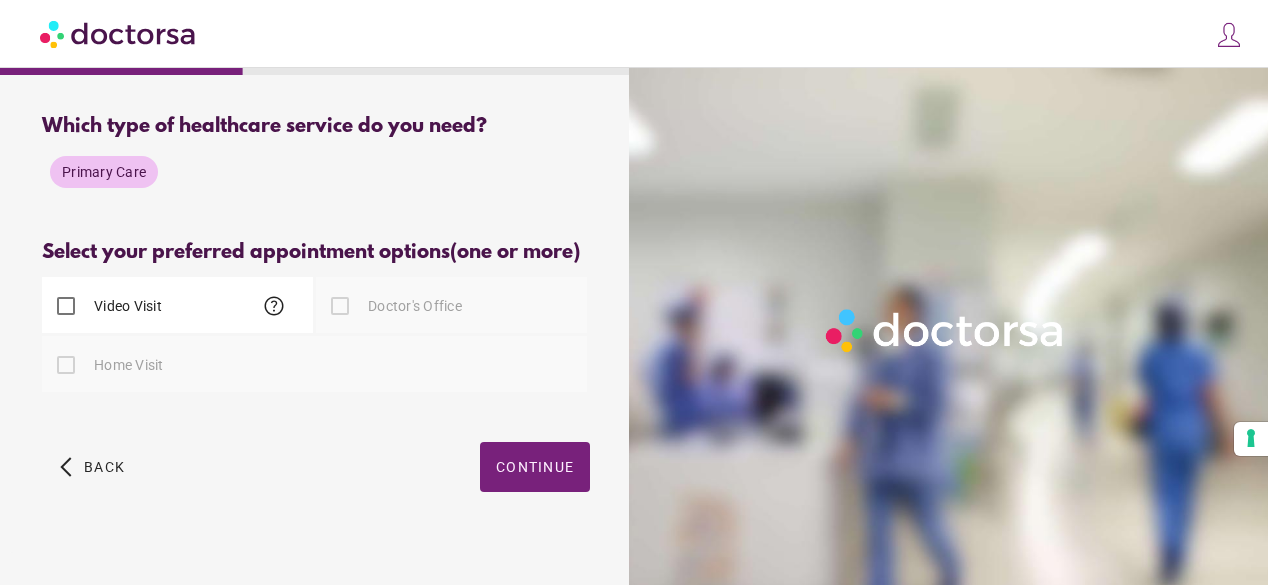 scroll, scrollTop: 180, scrollLeft: 0, axis: vertical 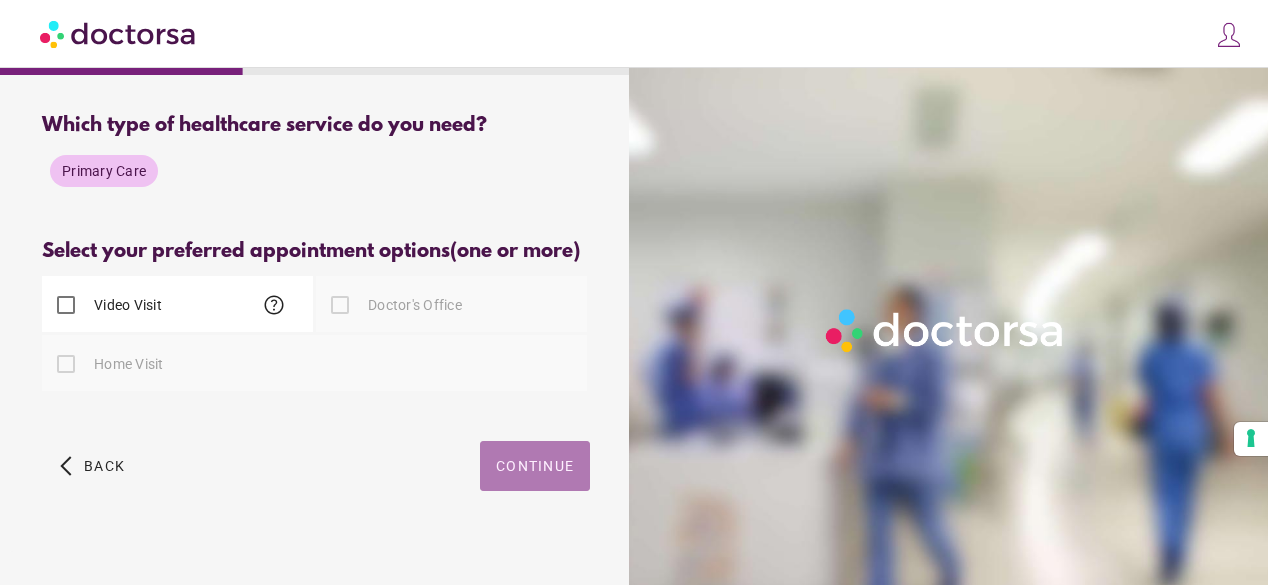 click on "Continue" at bounding box center (535, 466) 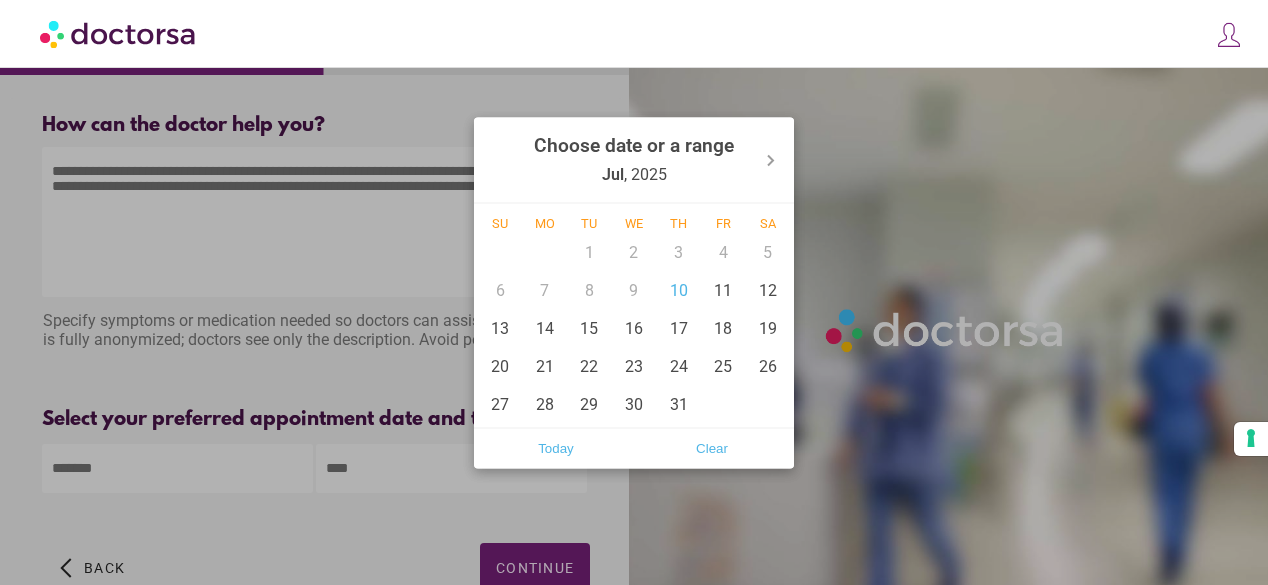 click on "**********" at bounding box center (634, 352) 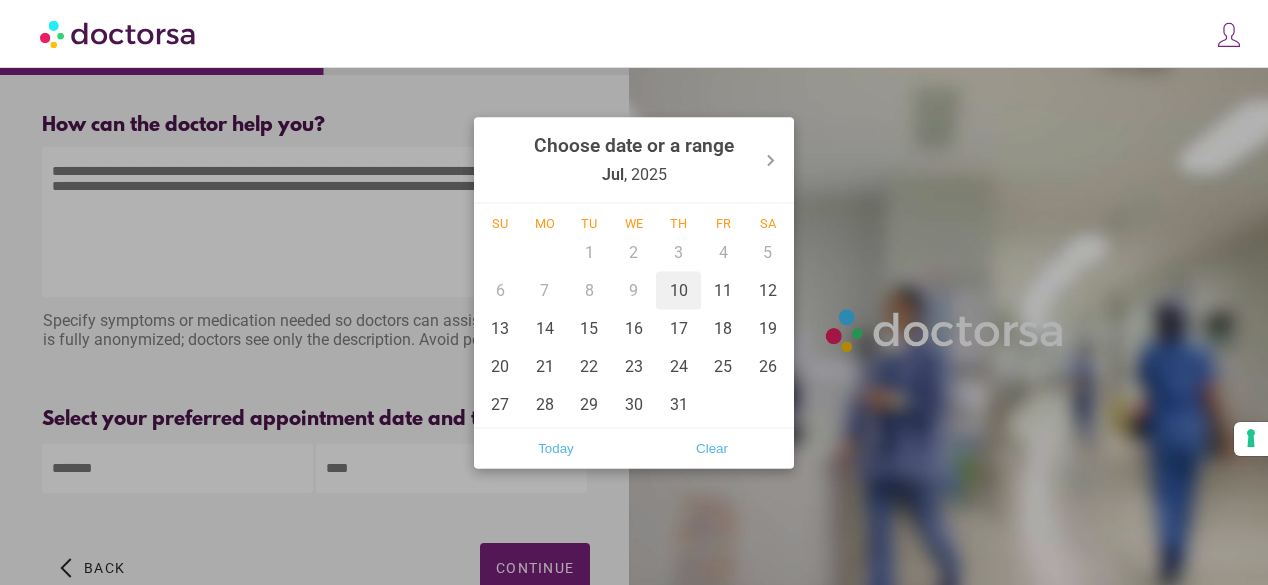 click on "10" at bounding box center (678, 290) 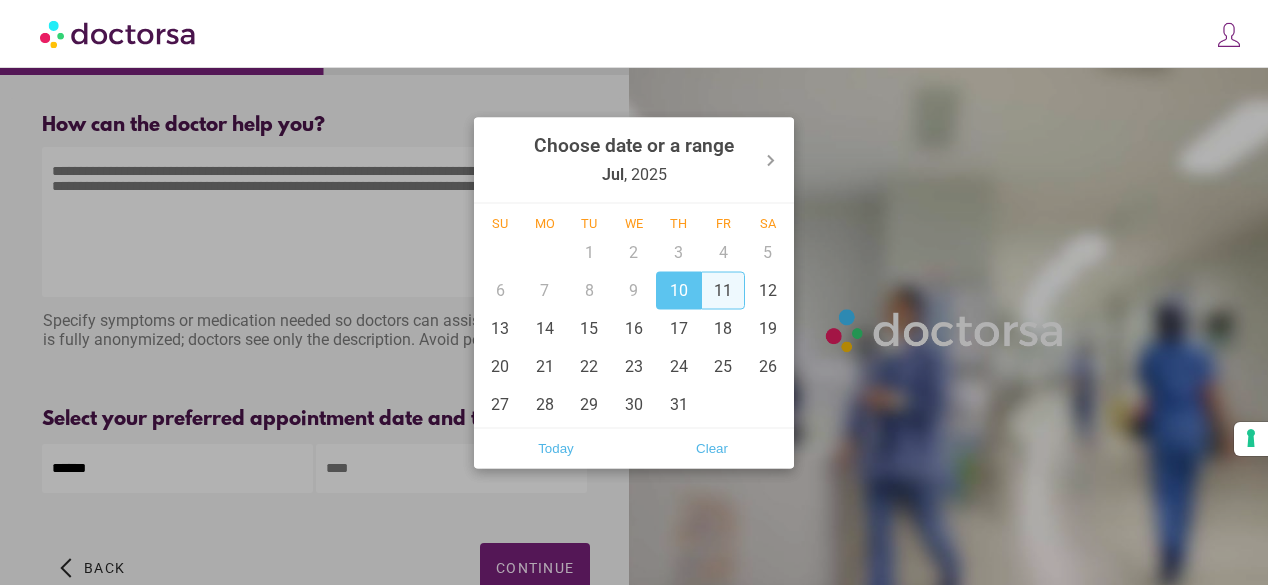 click on "11" at bounding box center (723, 290) 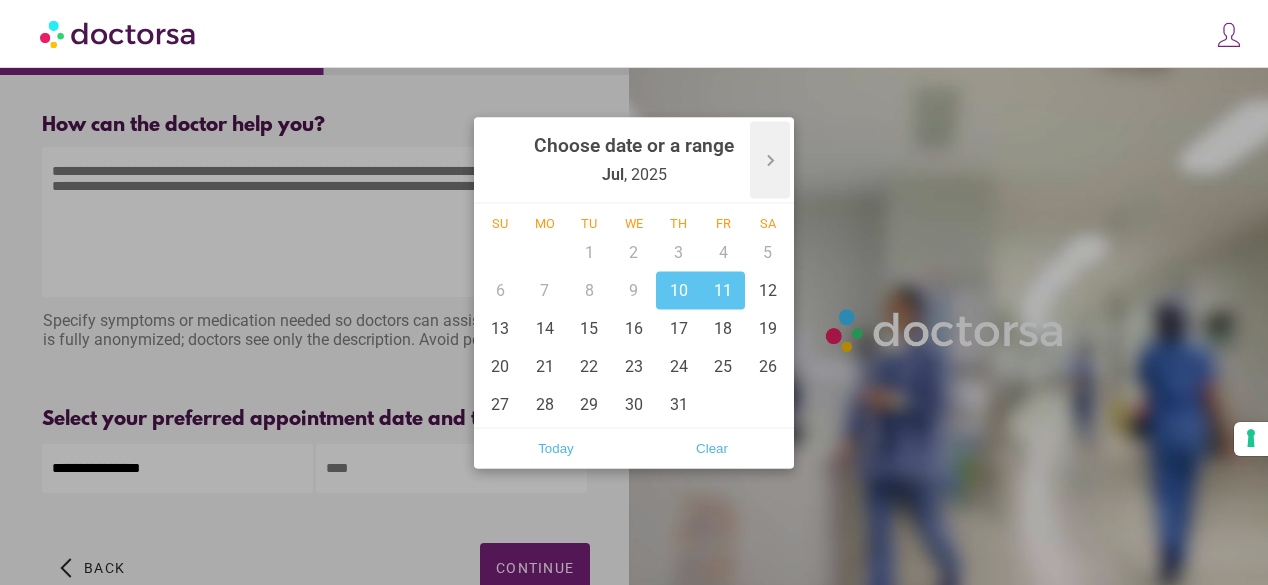 click at bounding box center (498, 160) 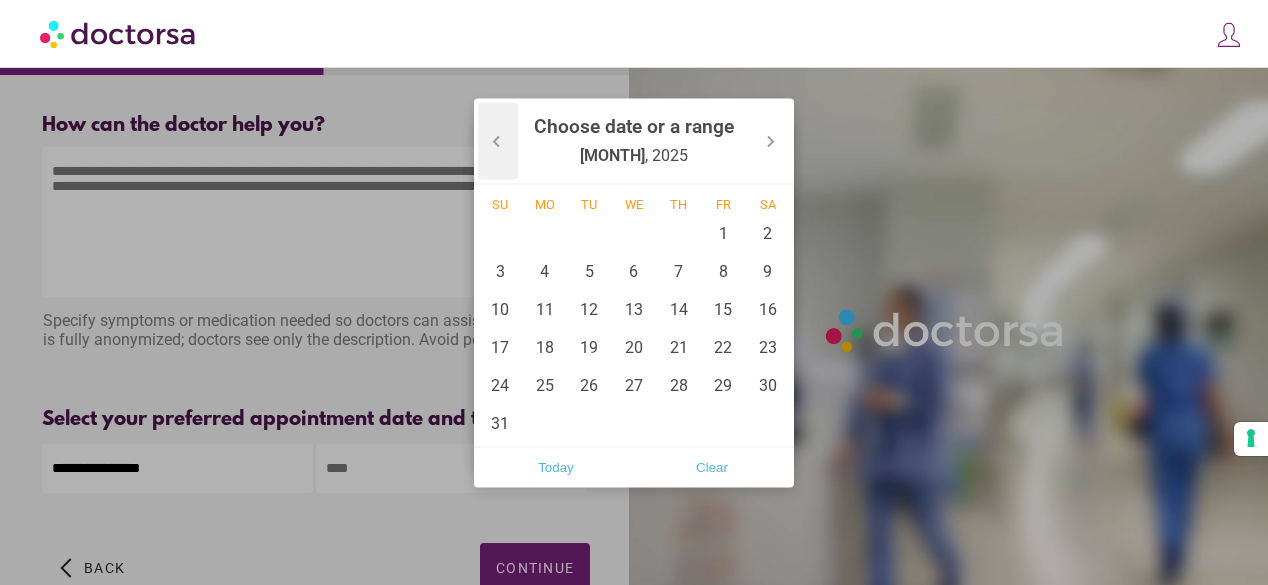 click at bounding box center [498, 160] 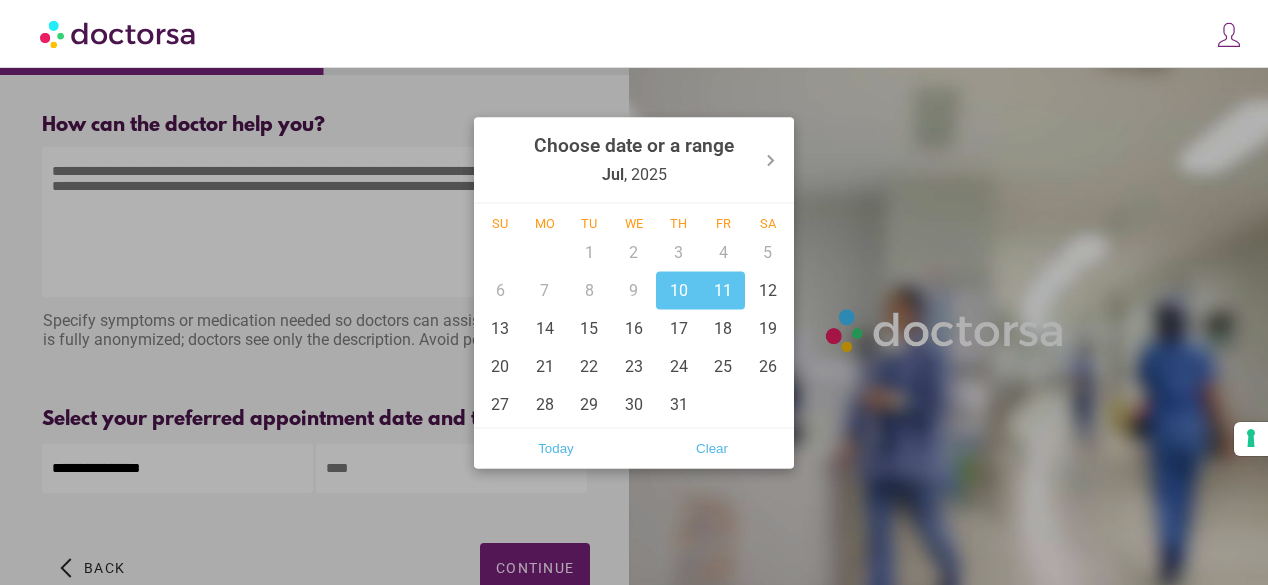 click at bounding box center (634, 292) 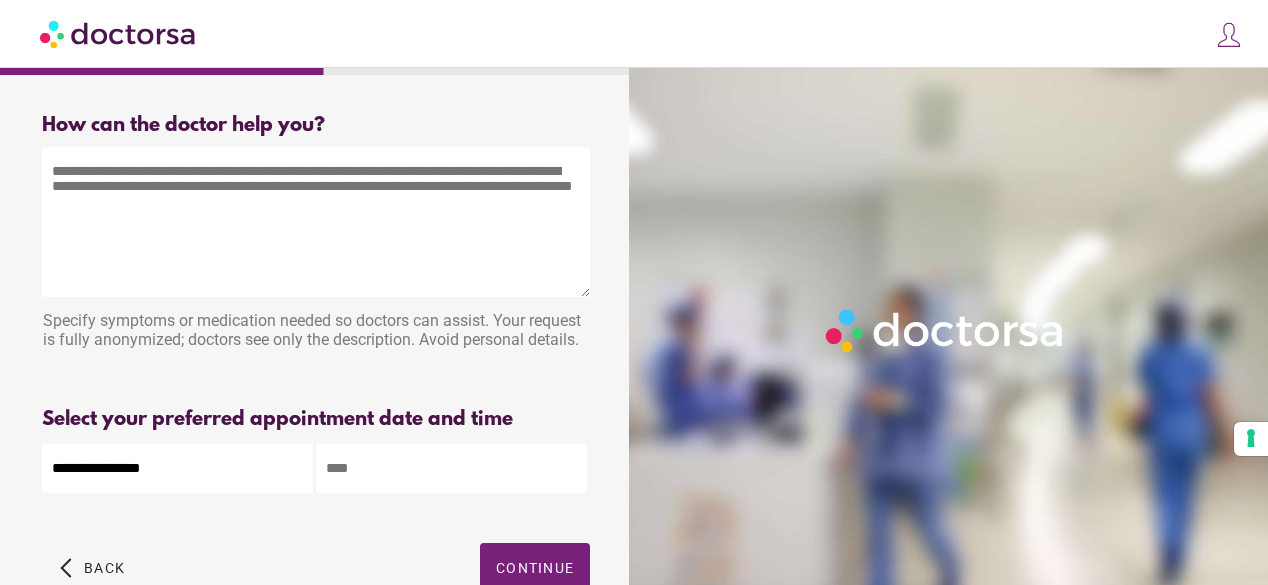 click at bounding box center [451, 468] 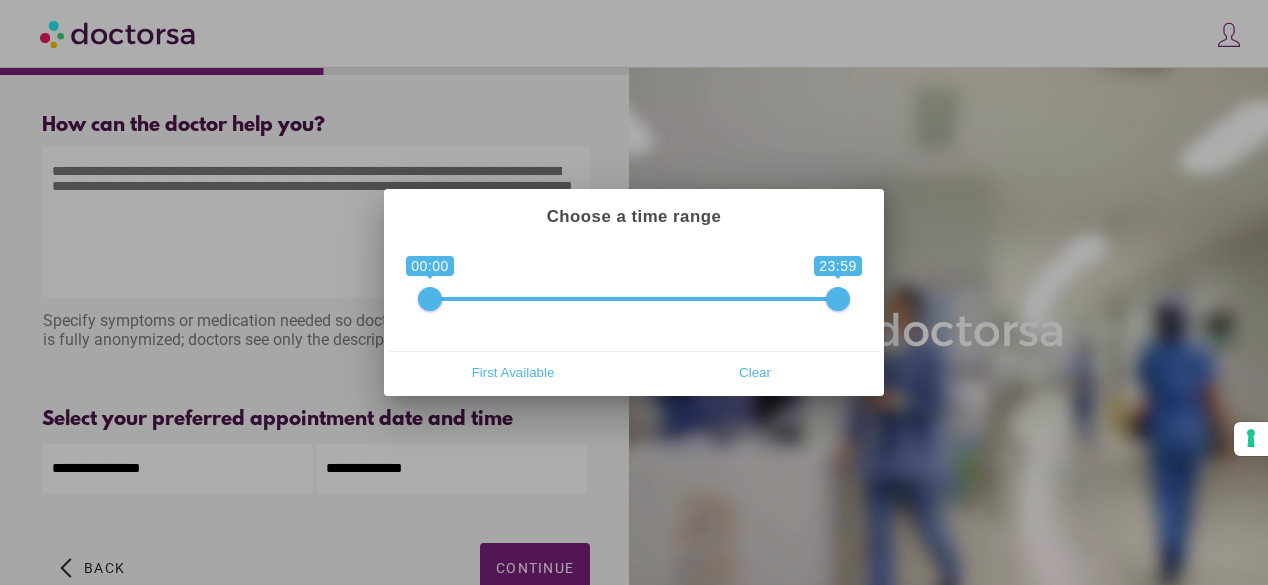 click at bounding box center (430, 299) 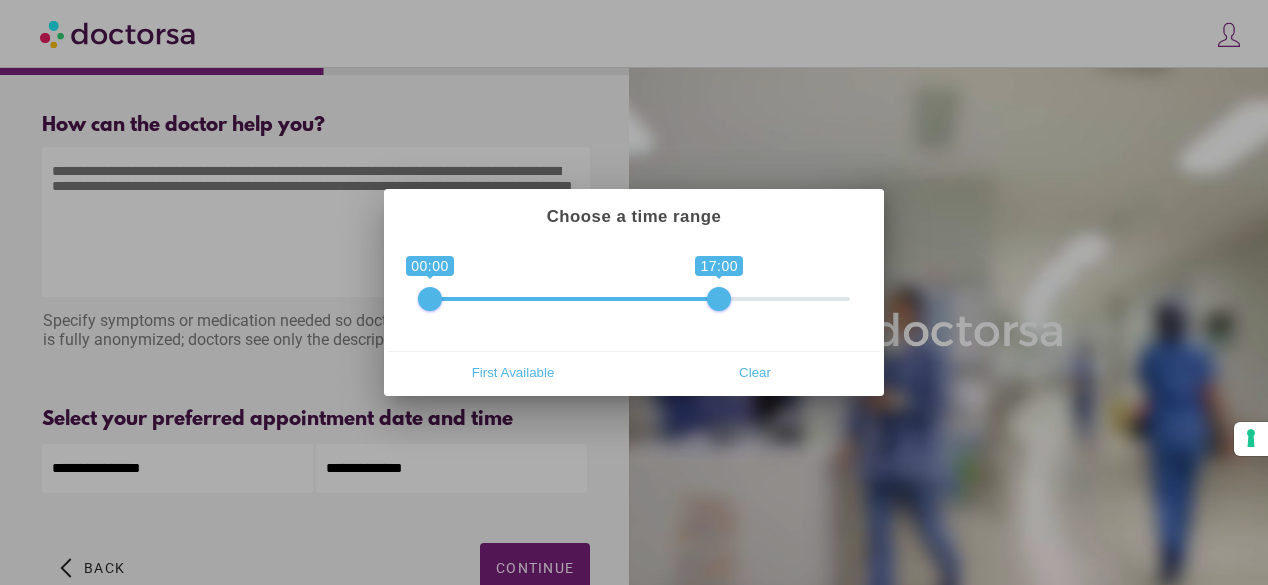 drag, startPoint x: 832, startPoint y: 307, endPoint x: 713, endPoint y: 306, distance: 119.0042 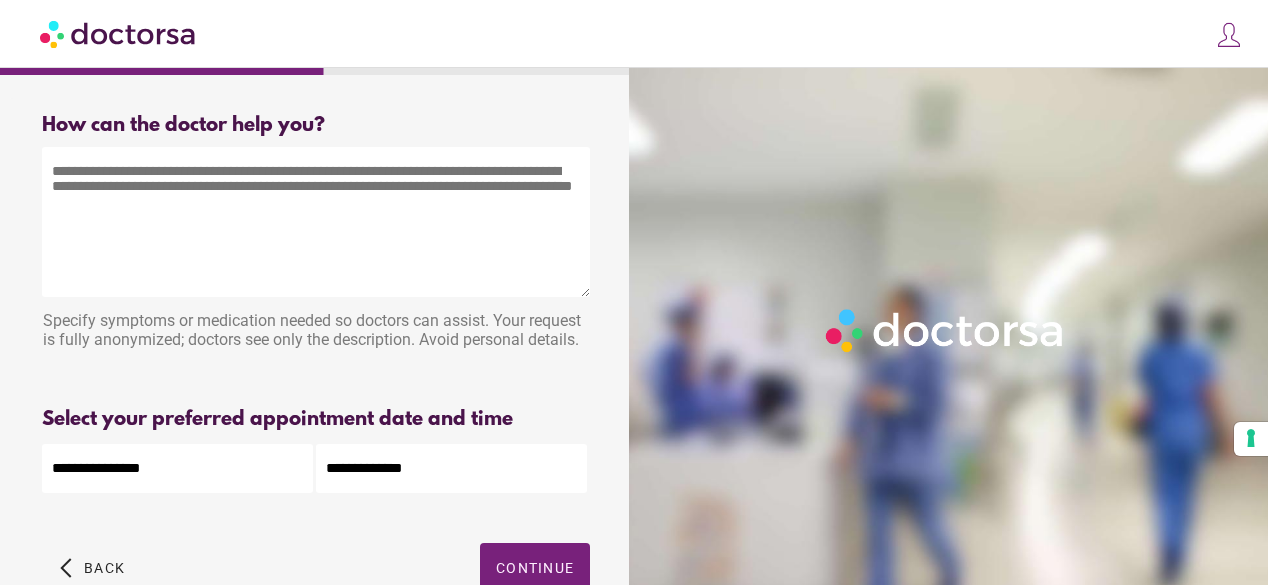 click at bounding box center [316, 222] 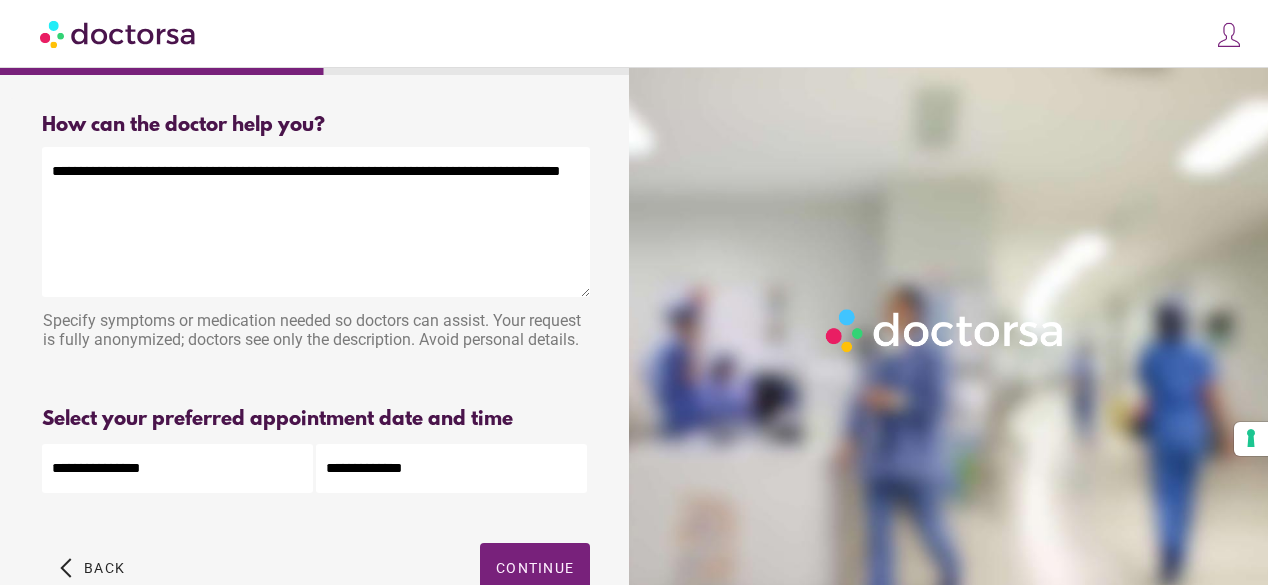 click on "**********" at bounding box center (316, 222) 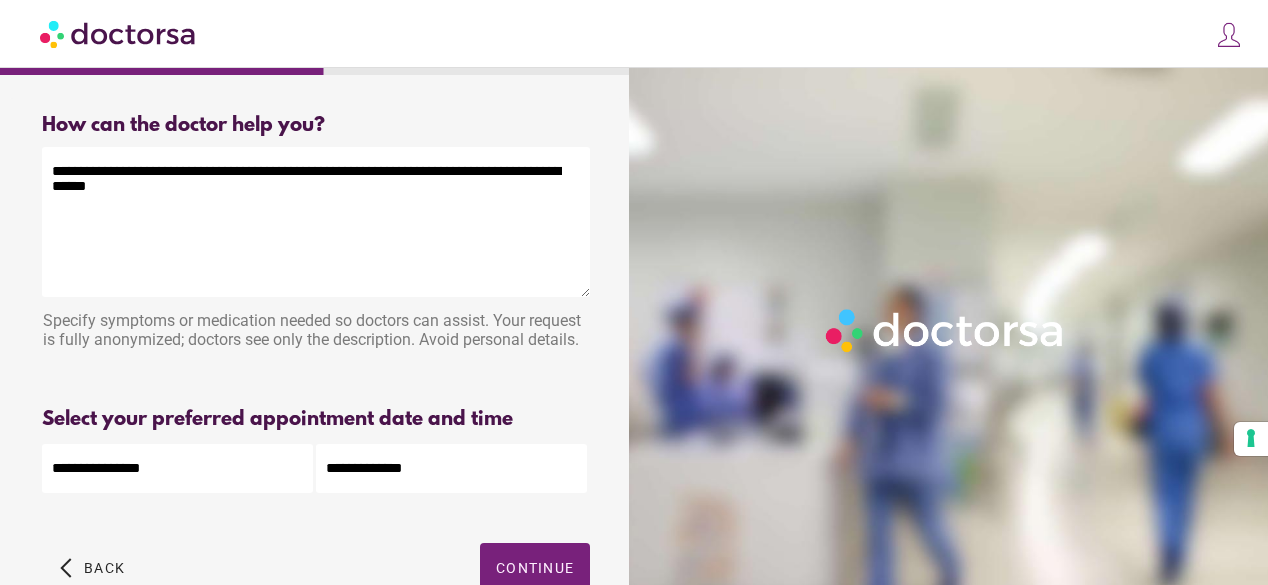 click on "**********" at bounding box center (316, 222) 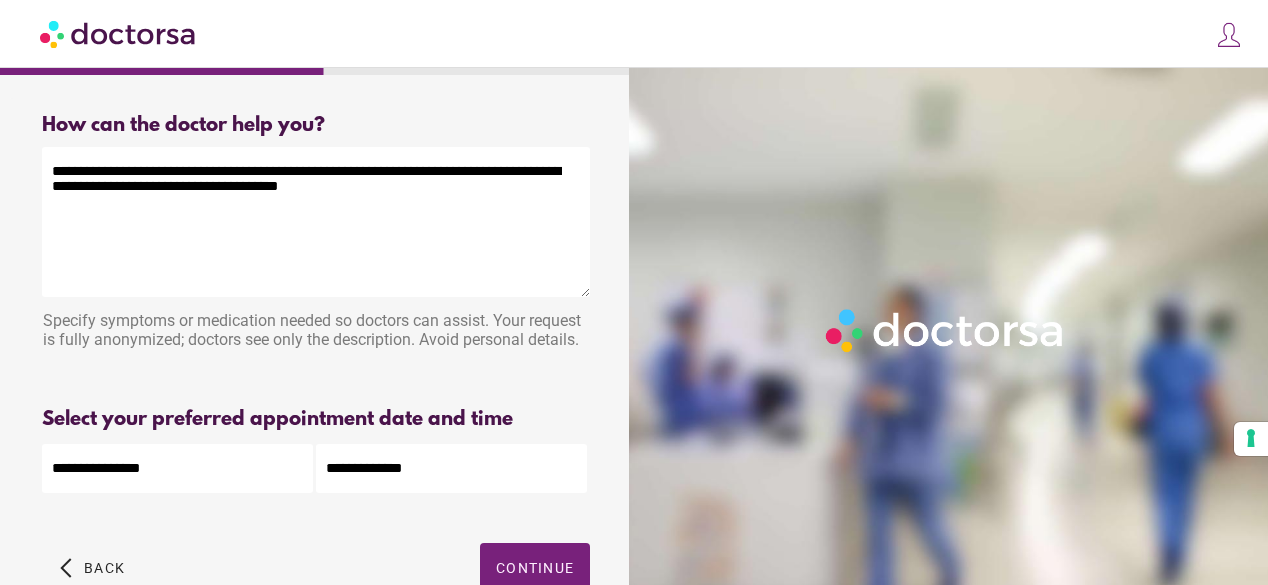click on "**********" at bounding box center (316, 222) 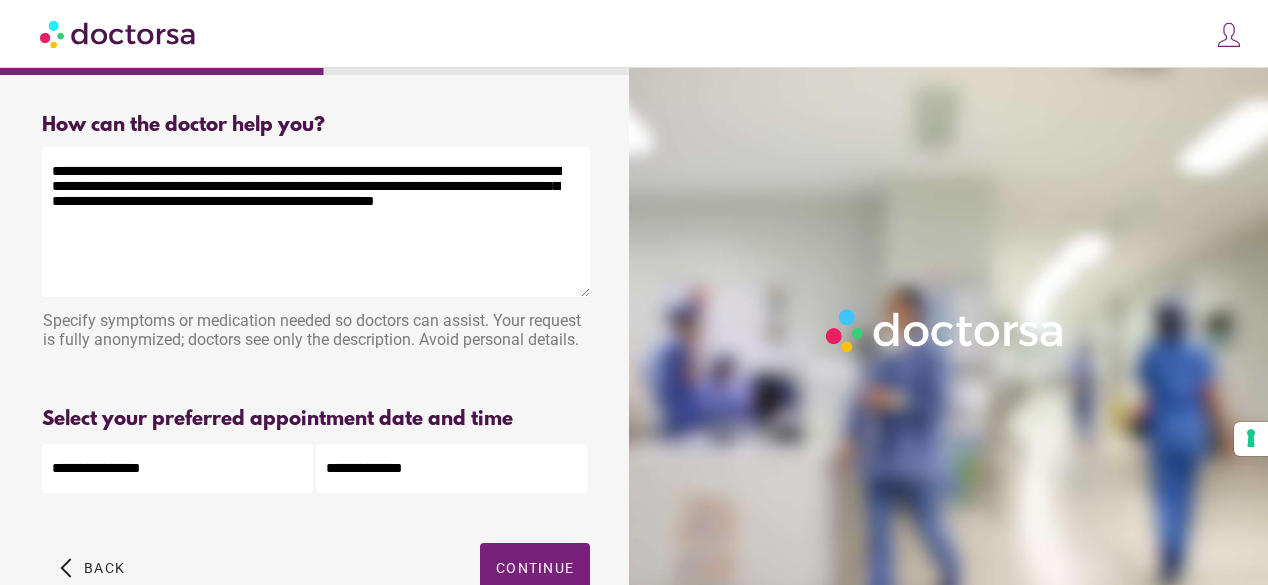 click on "**********" at bounding box center (316, 222) 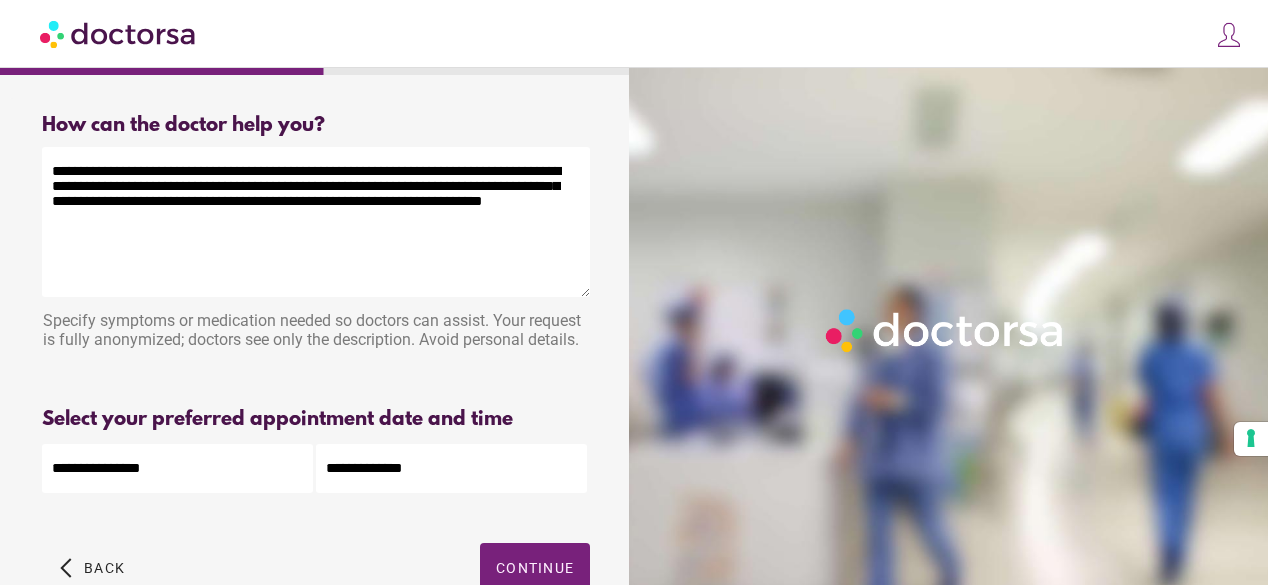 click on "**********" at bounding box center (316, 222) 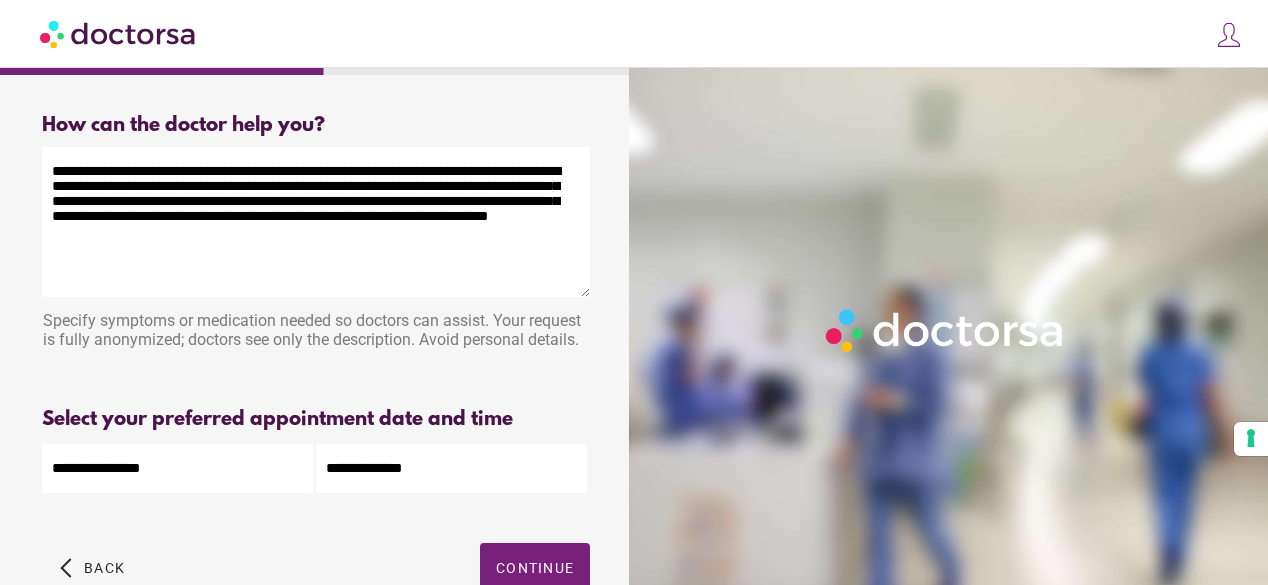 click on "**********" at bounding box center (316, 222) 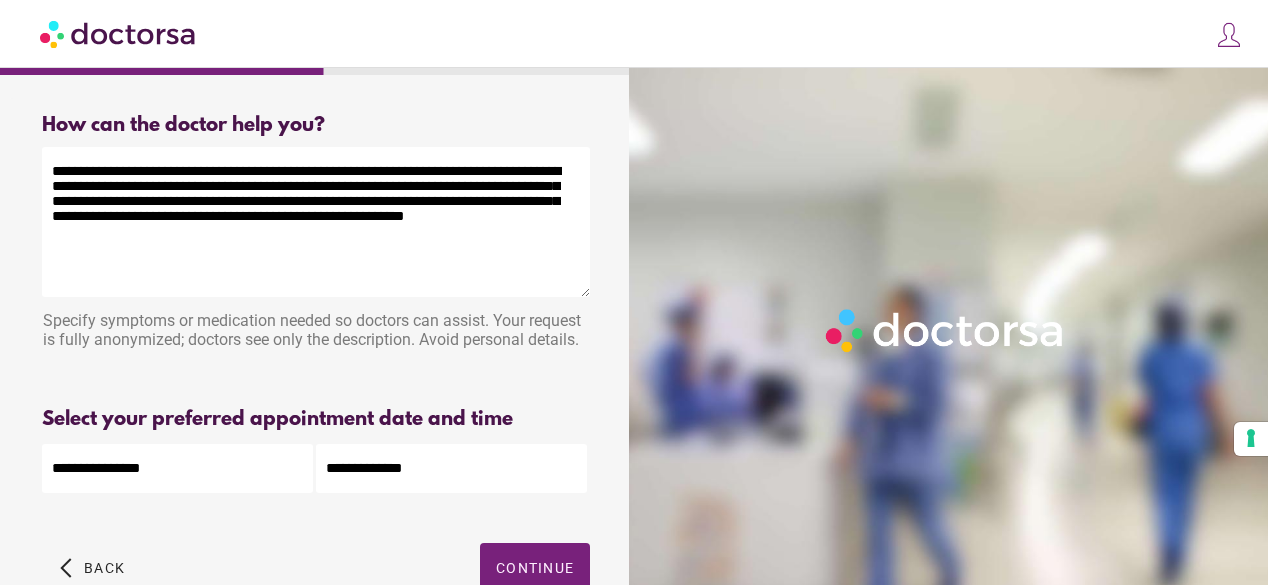 click on "**********" at bounding box center [316, 222] 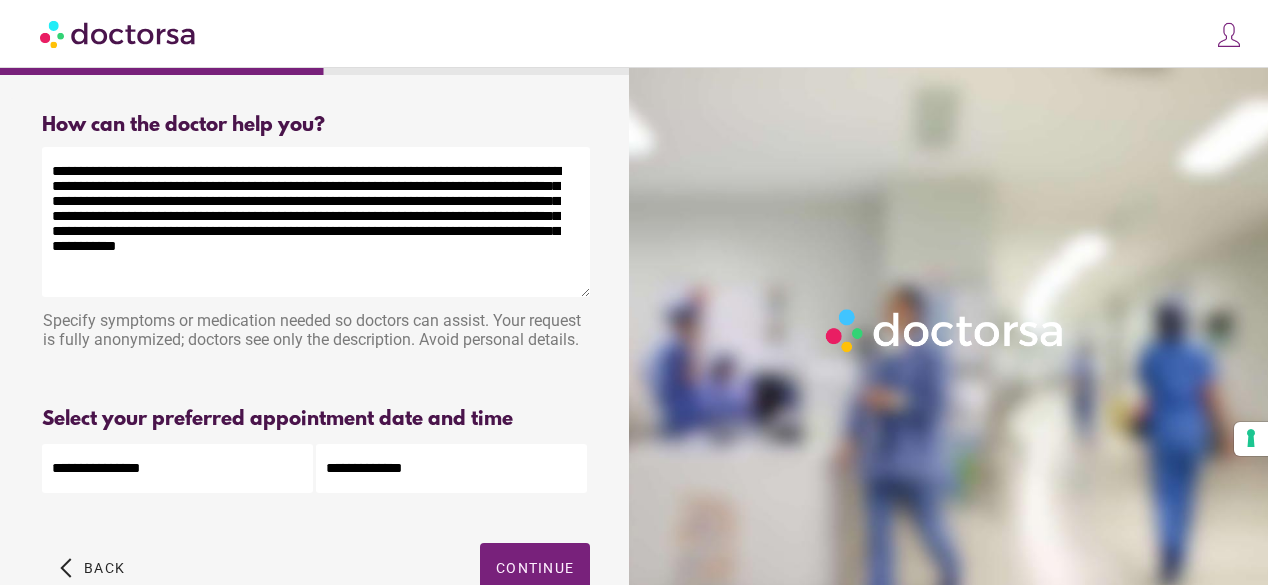 click on "**********" at bounding box center (316, 222) 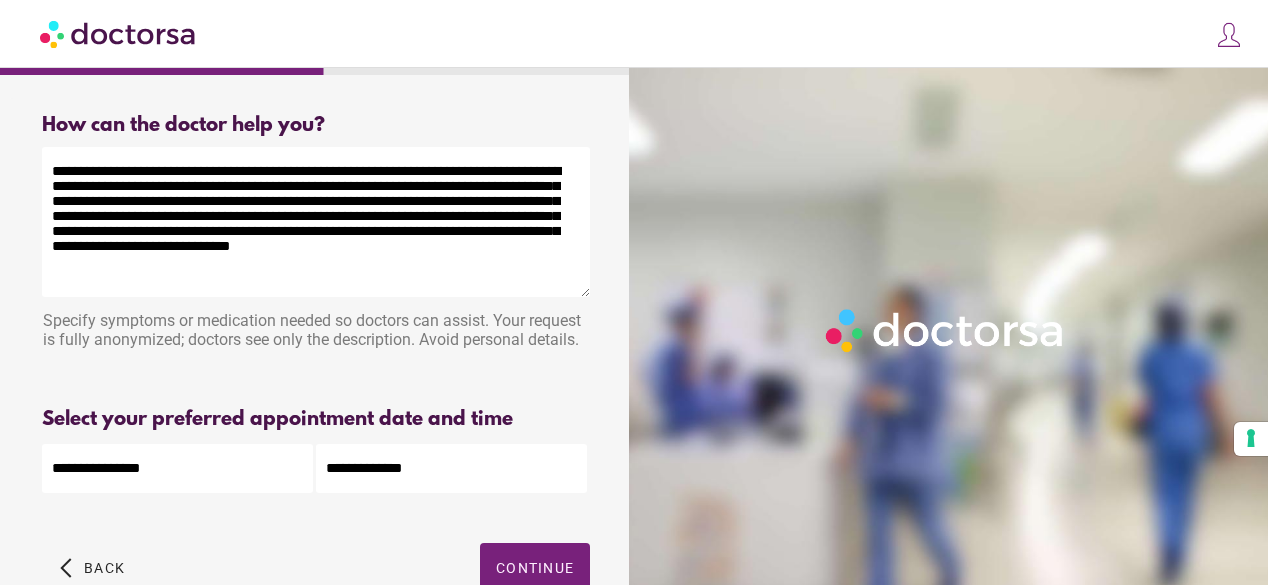 click on "**********" at bounding box center [316, 222] 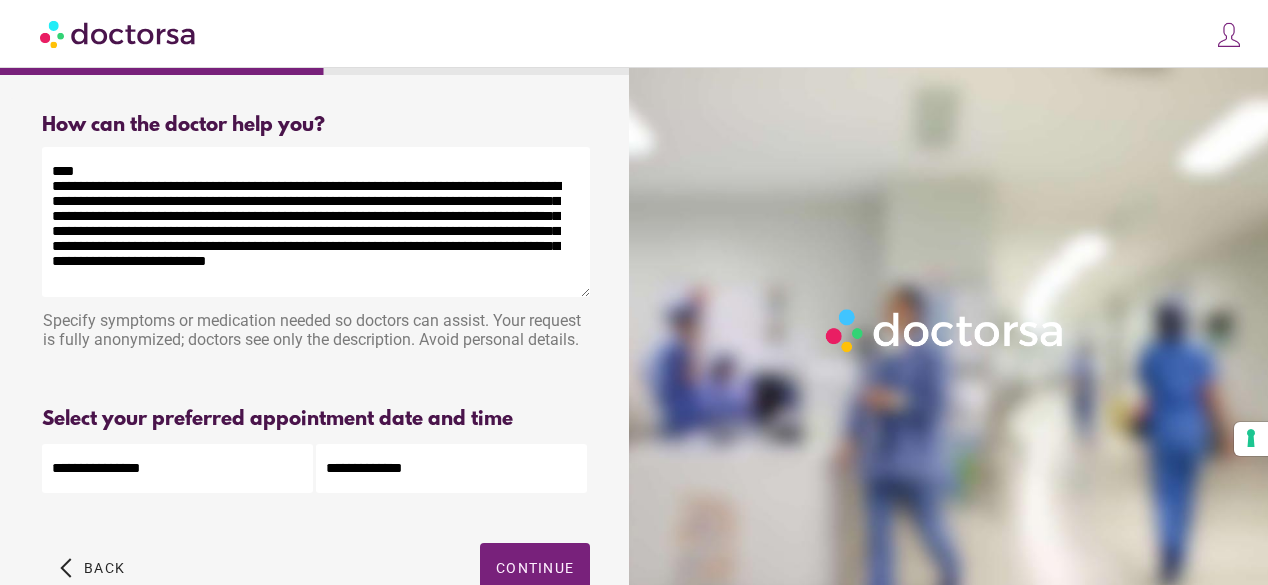 click on "**********" at bounding box center (316, 222) 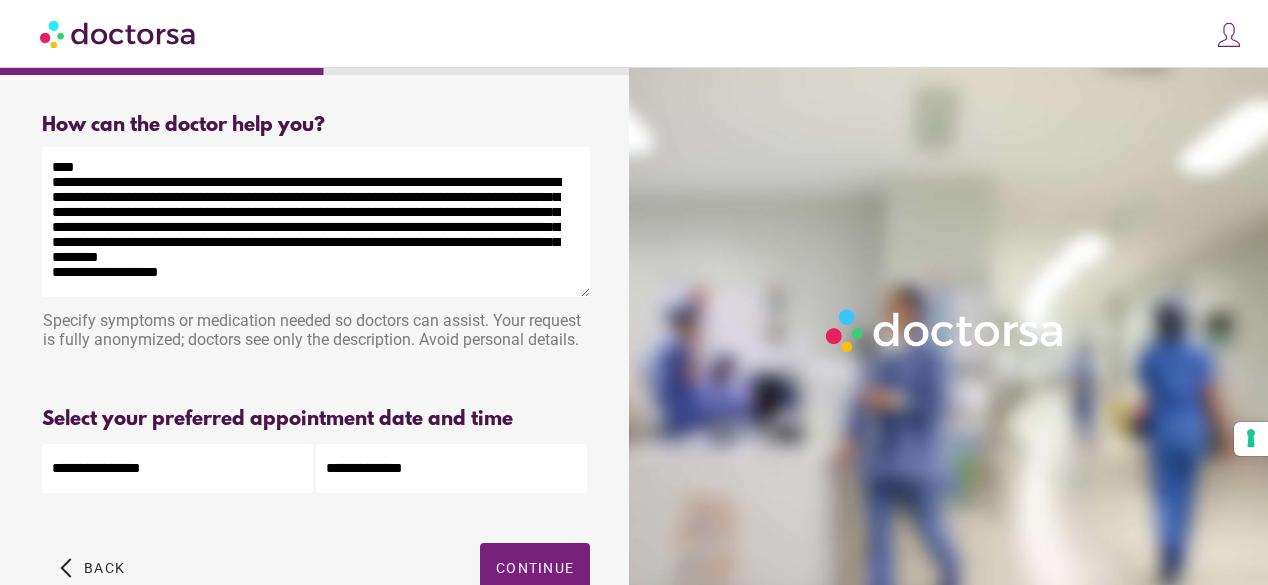 scroll, scrollTop: 22, scrollLeft: 0, axis: vertical 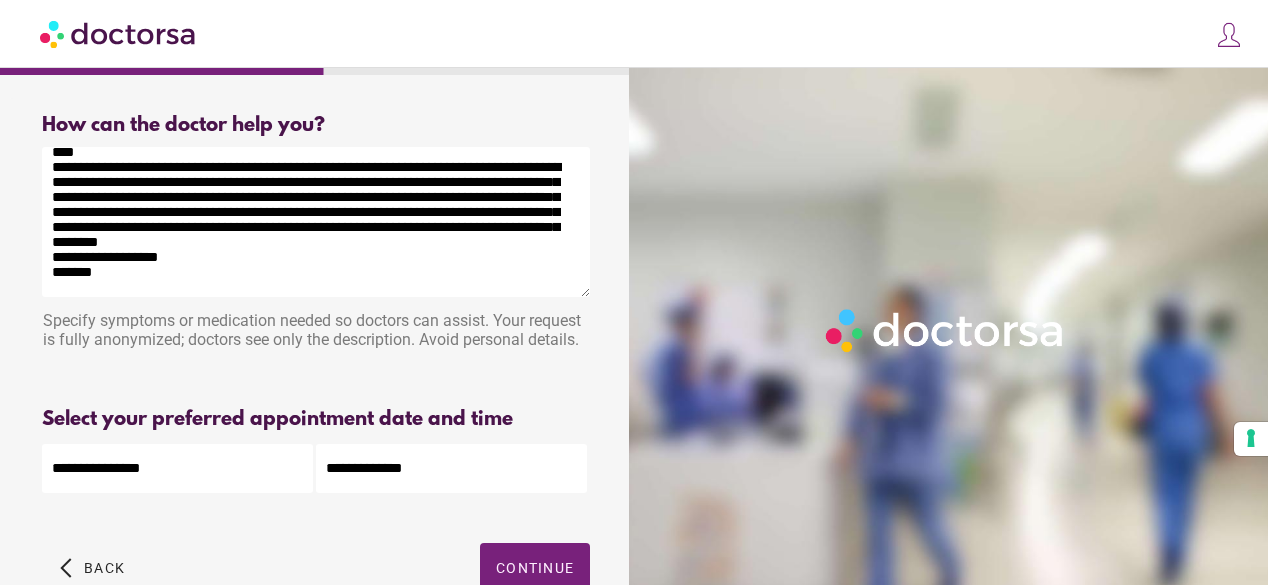 click on "**********" at bounding box center [316, 222] 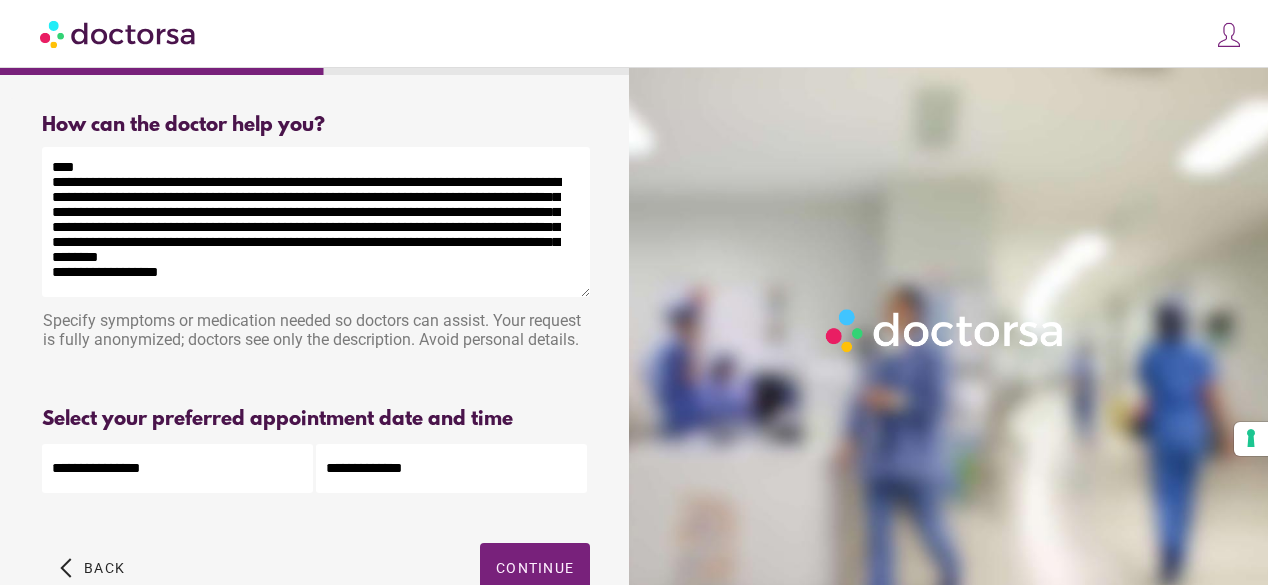 scroll, scrollTop: 0, scrollLeft: 0, axis: both 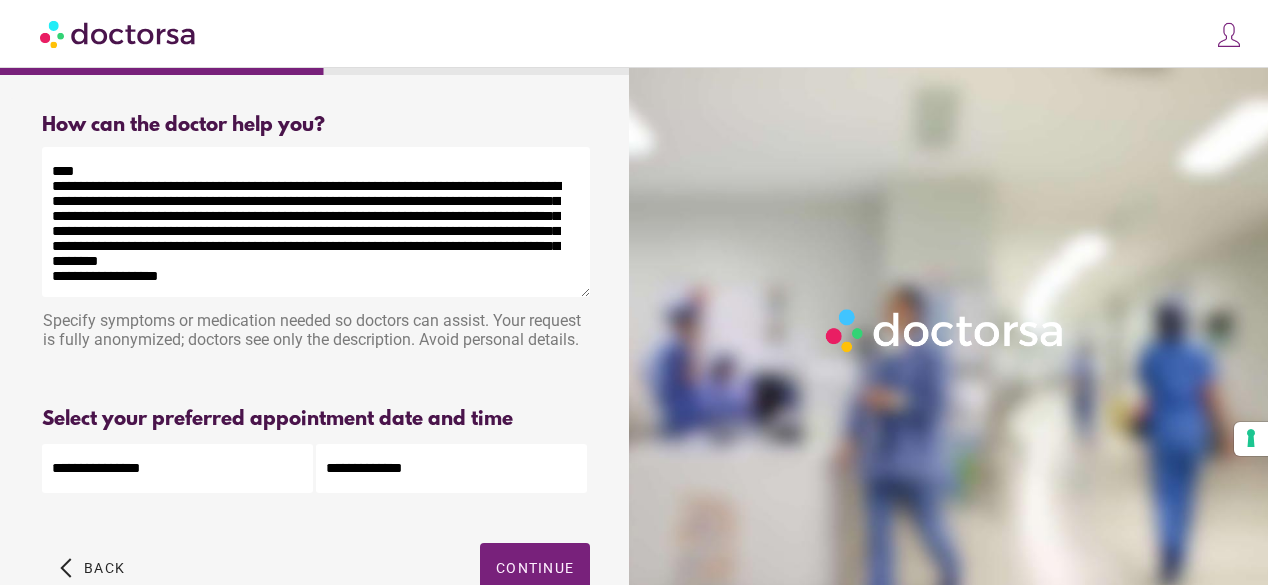 click on "**********" at bounding box center [316, 222] 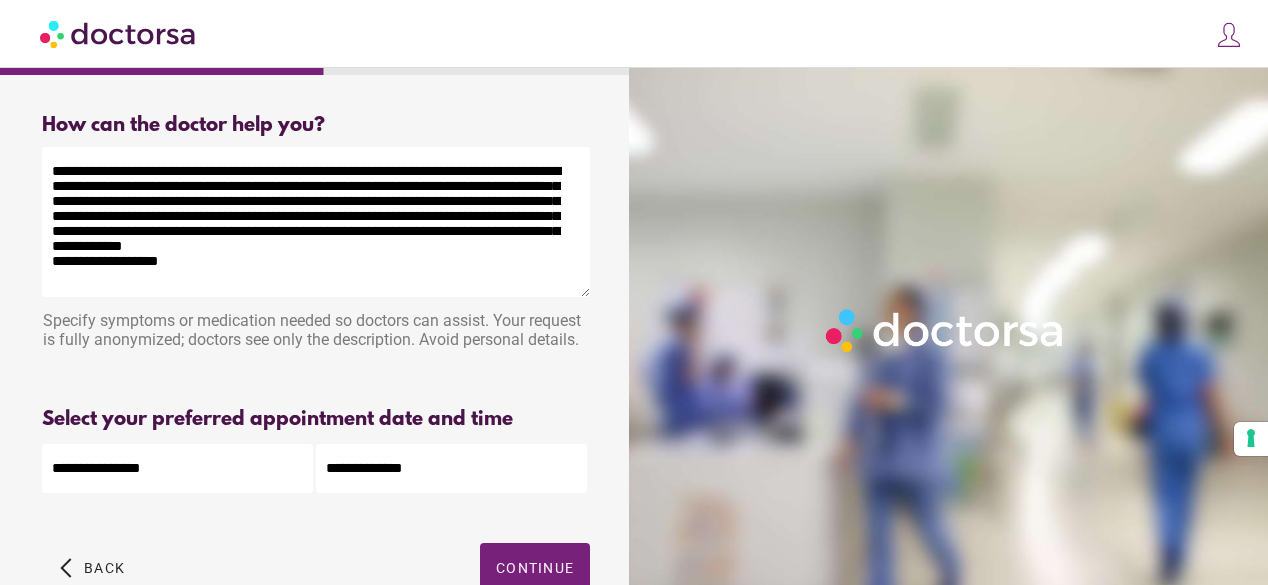 click on "**********" at bounding box center [316, 222] 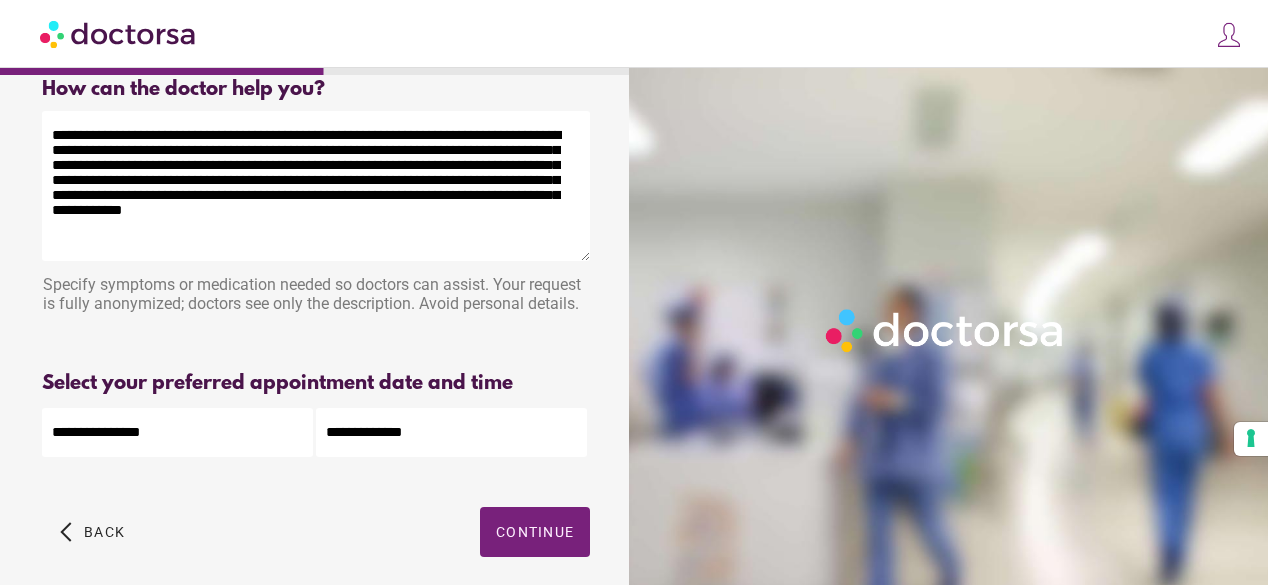 scroll, scrollTop: 33, scrollLeft: 0, axis: vertical 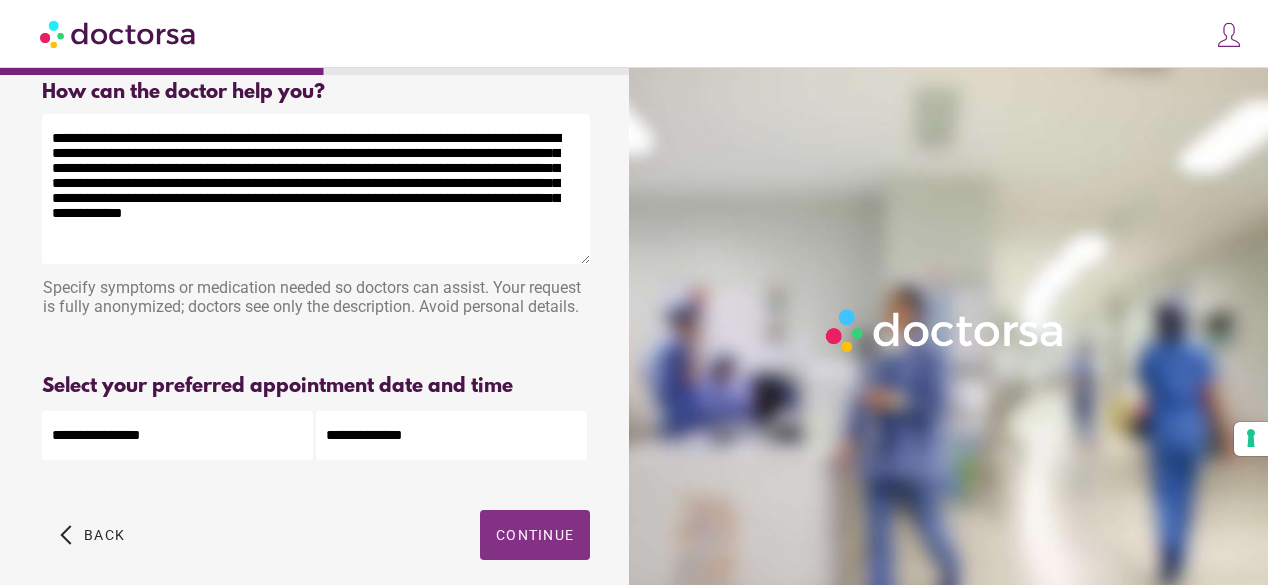 type on "**********" 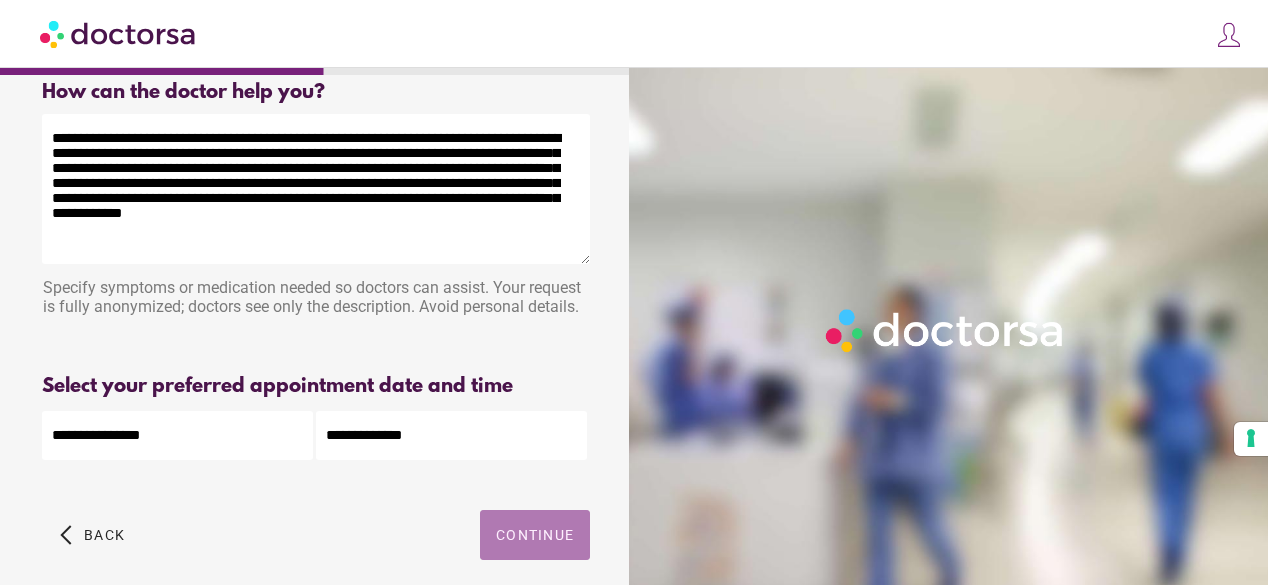 click on "Continue" at bounding box center (535, 535) 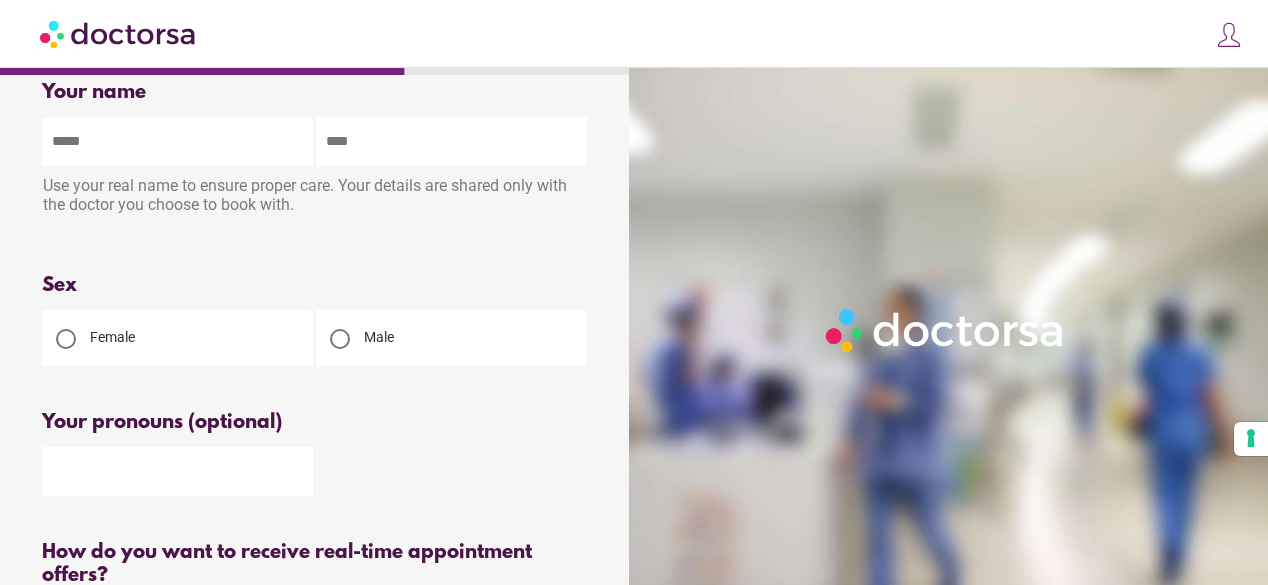 scroll, scrollTop: 0, scrollLeft: 0, axis: both 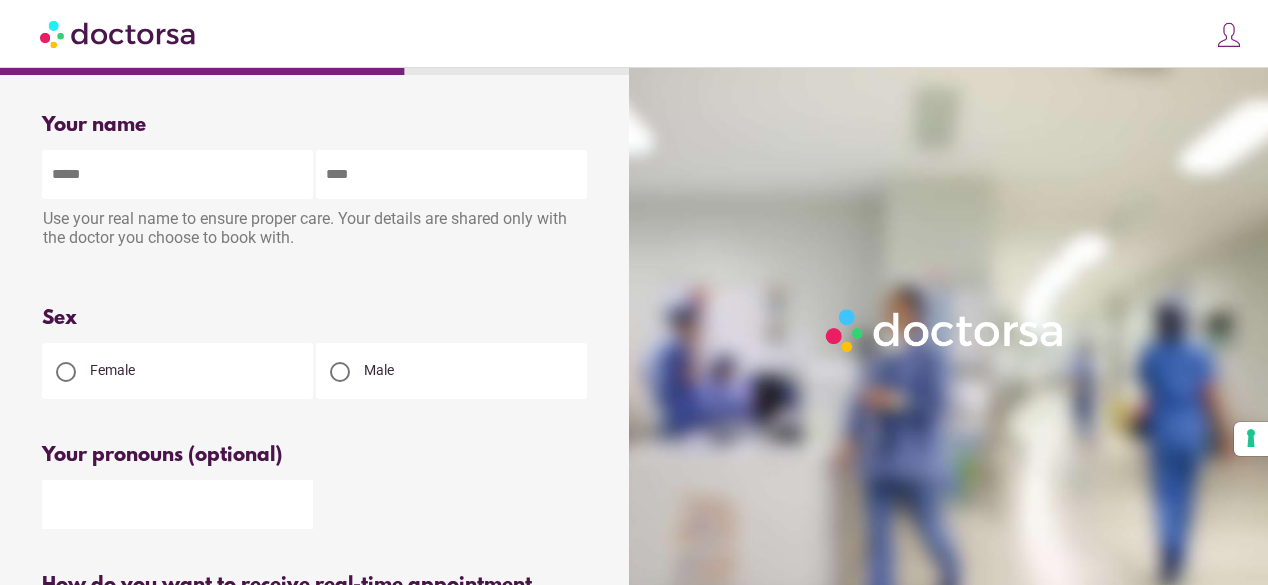 click at bounding box center [177, 174] 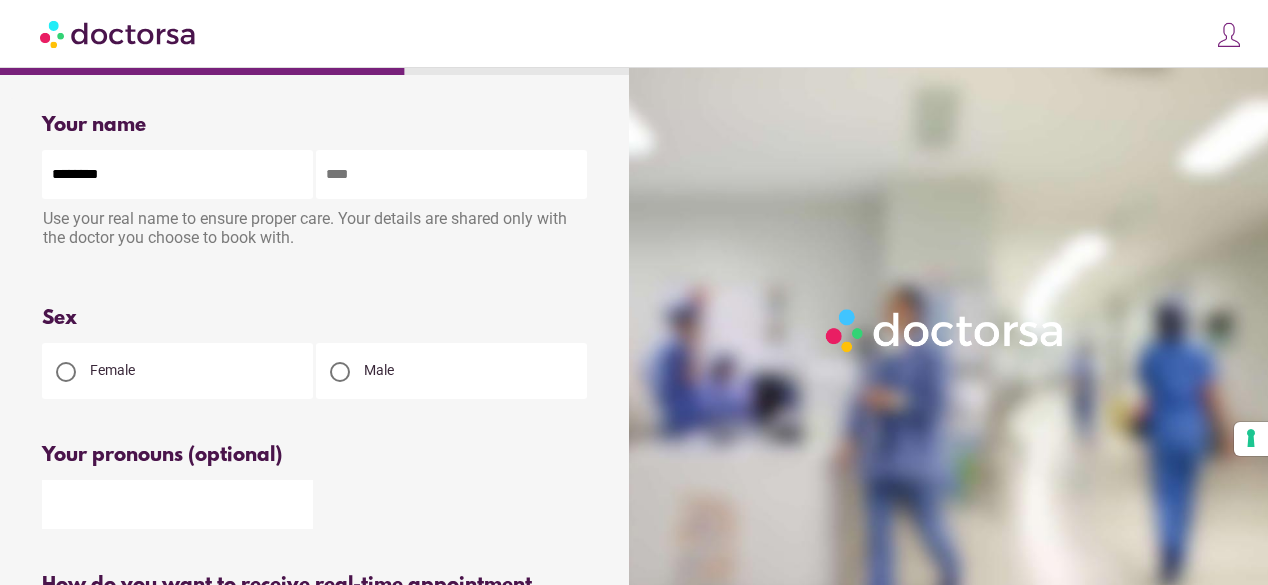 type on "******" 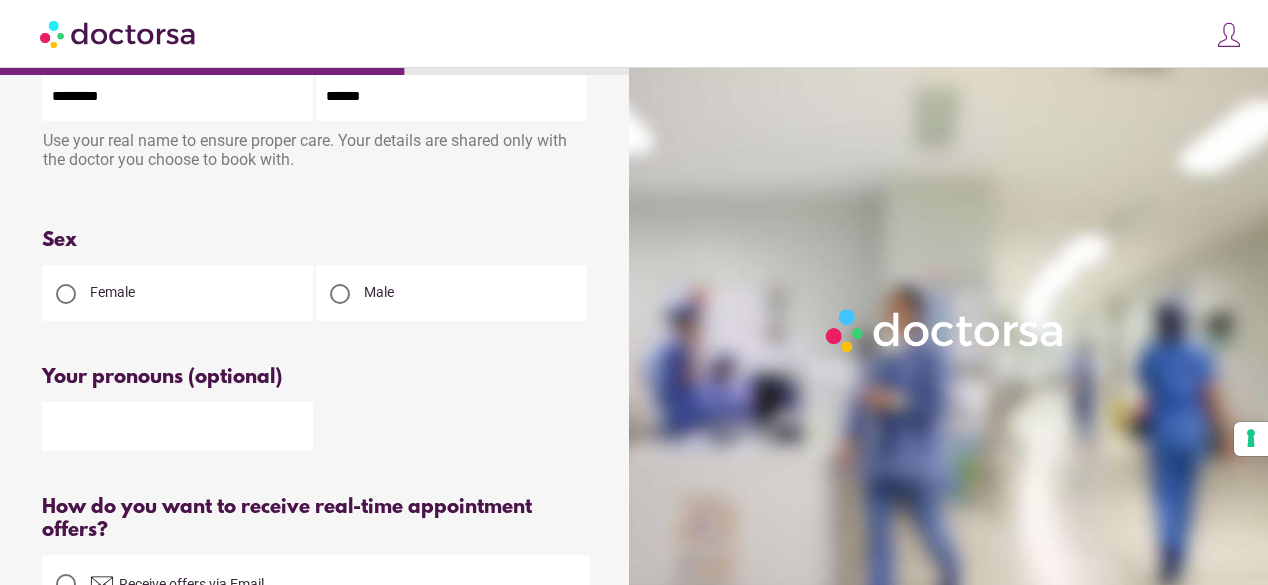 scroll, scrollTop: 93, scrollLeft: 0, axis: vertical 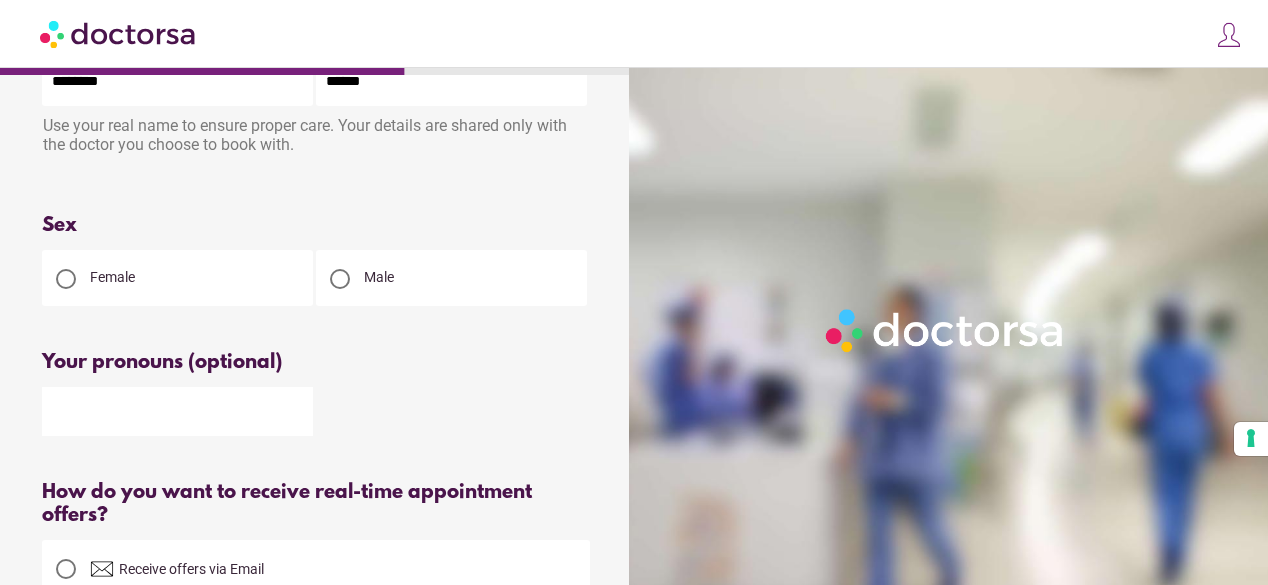click on "Female" at bounding box center (177, 278) 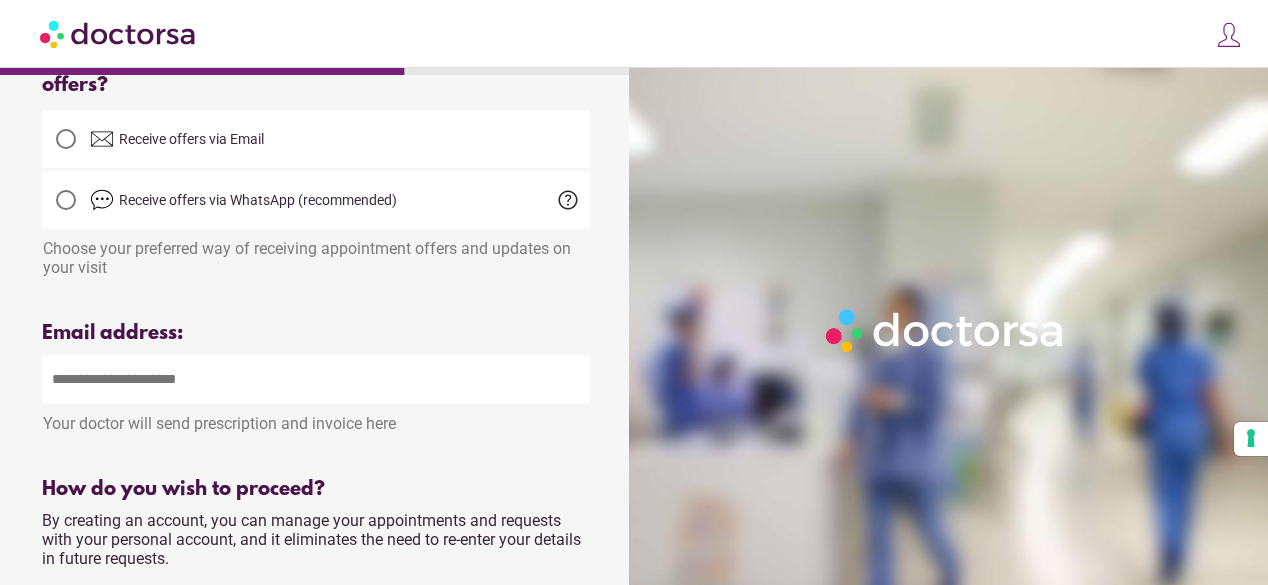 scroll, scrollTop: 524, scrollLeft: 0, axis: vertical 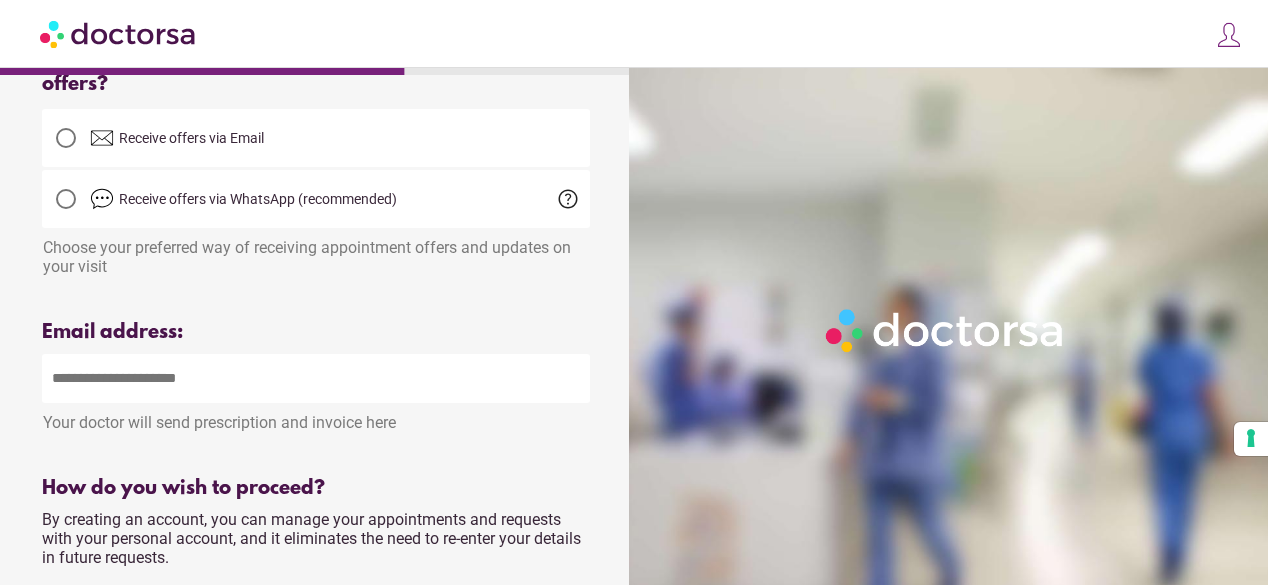 click at bounding box center (316, 378) 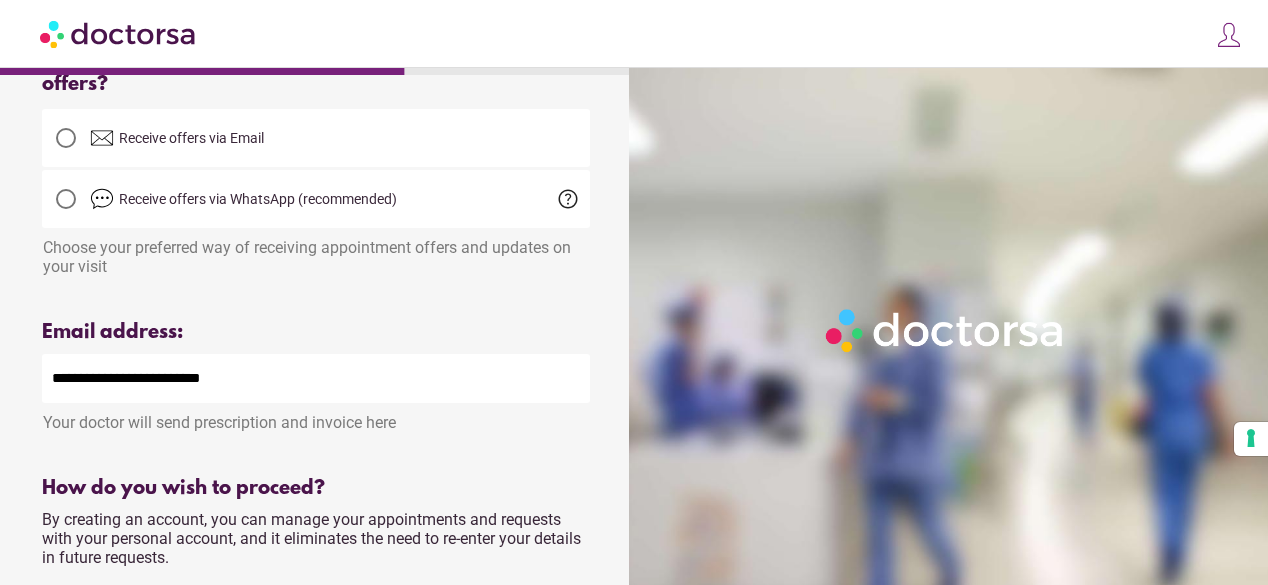click on "Your name
Patient's name
********
******
Use your real name to ensure proper care. Your details are shared only with the doctor you choose to book with.
Please enter your first and last name
Please enter patient's first and last name
Sex
Female OR" at bounding box center (316, 268) 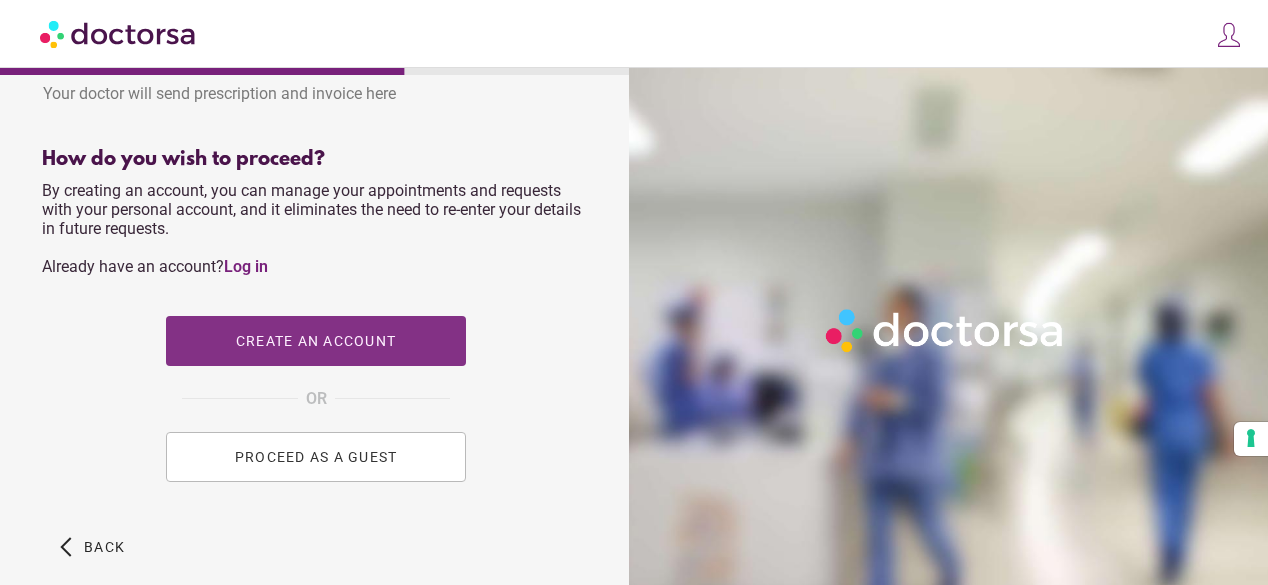 scroll, scrollTop: 957, scrollLeft: 0, axis: vertical 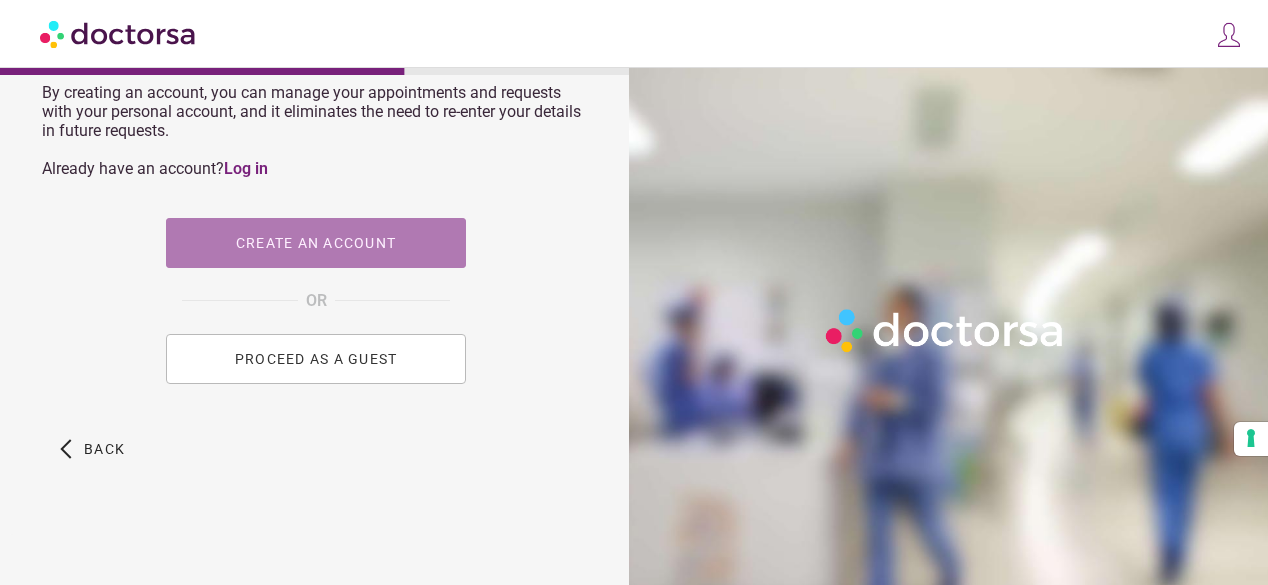 click at bounding box center [316, 243] 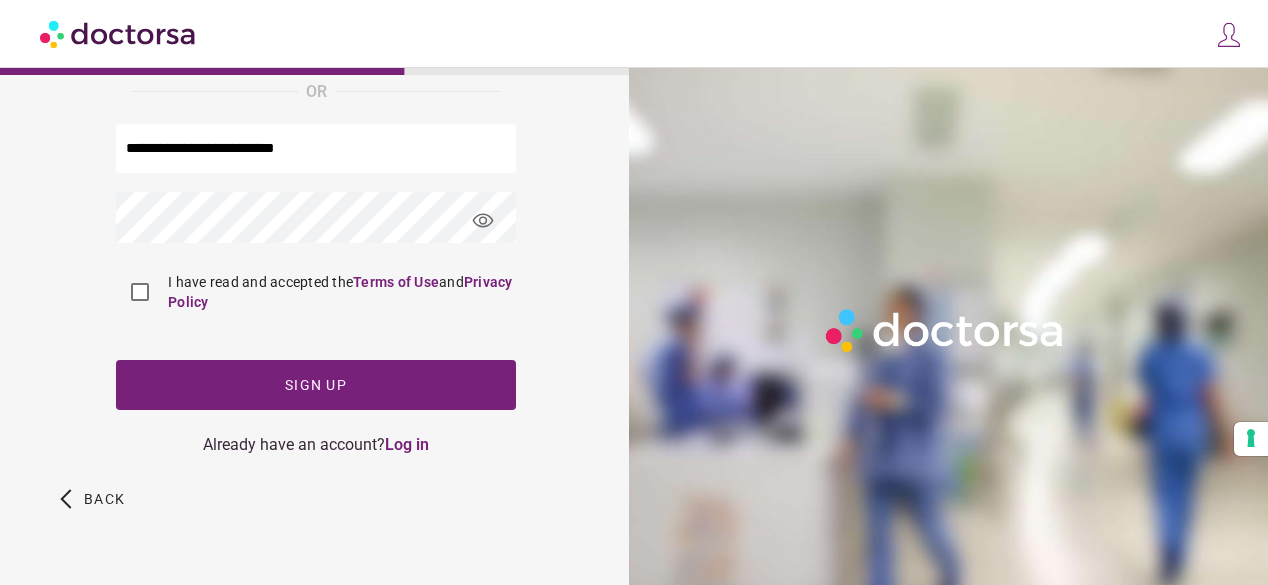 scroll, scrollTop: 0, scrollLeft: 0, axis: both 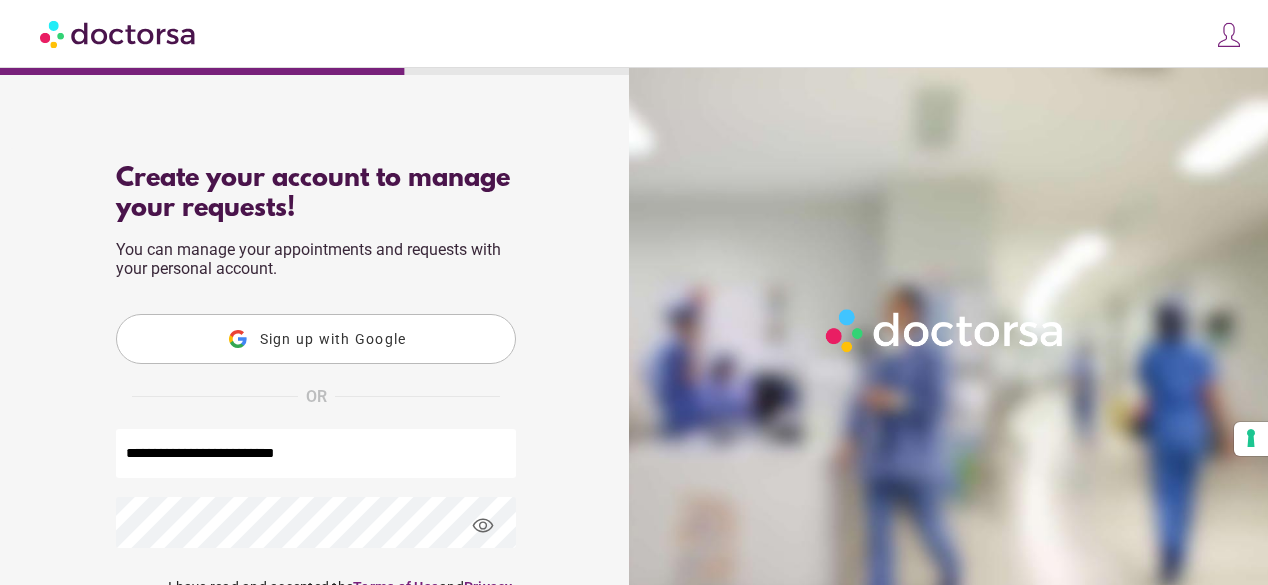 click on "Sign up with Google" at bounding box center (316, 339) 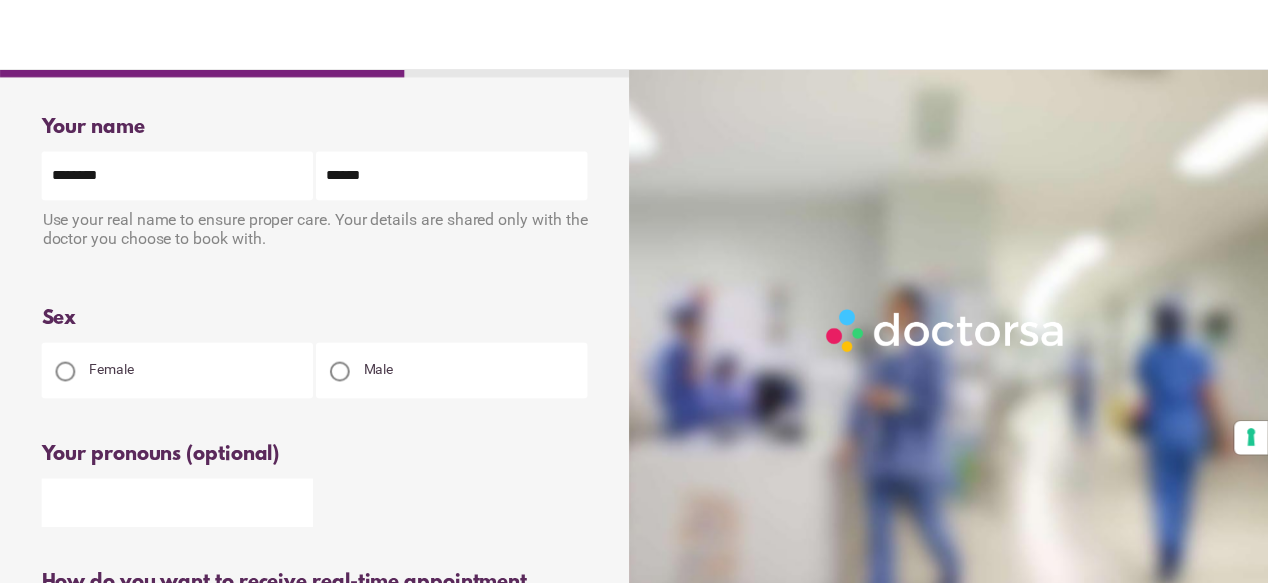 scroll, scrollTop: 0, scrollLeft: 0, axis: both 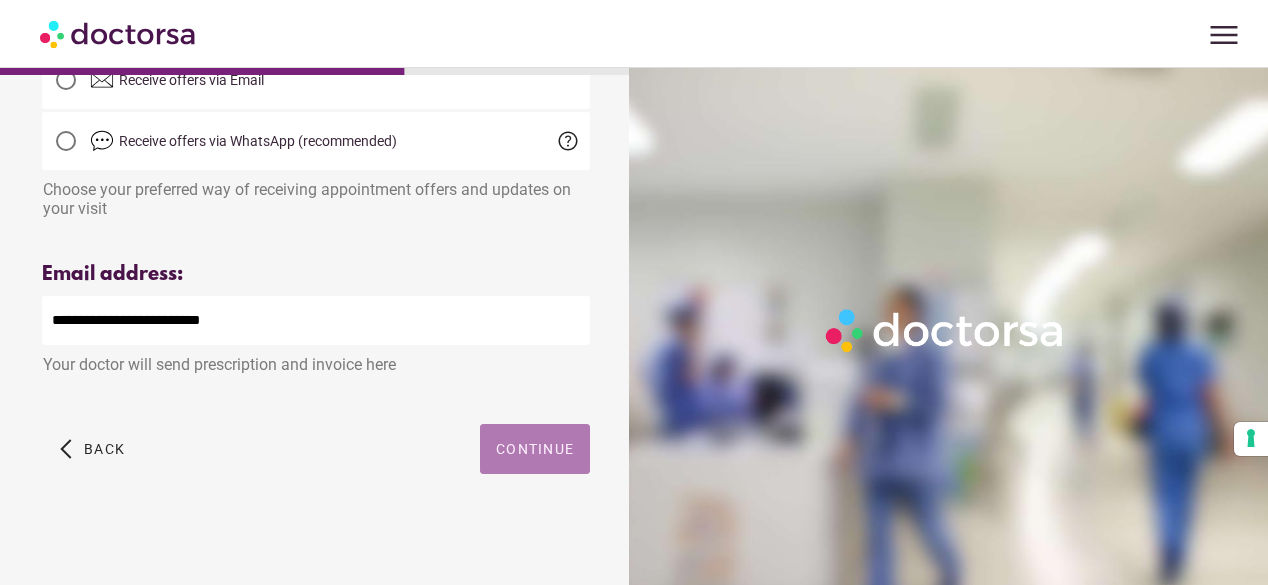 click at bounding box center (535, 449) 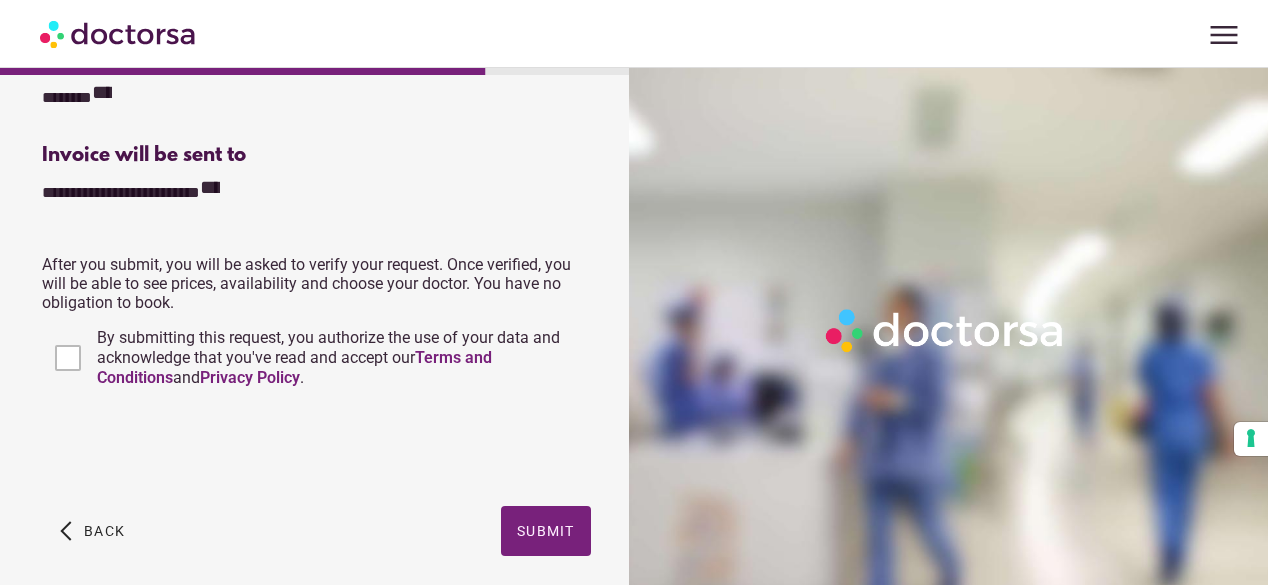scroll, scrollTop: 898, scrollLeft: 0, axis: vertical 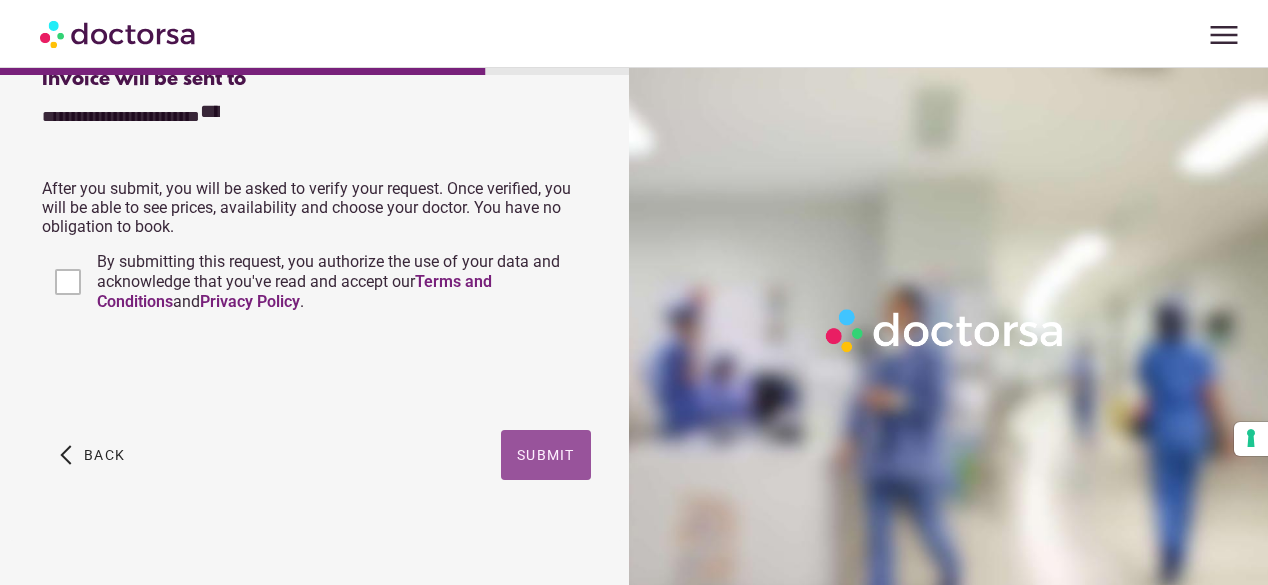 click on "Submit" at bounding box center [546, 455] 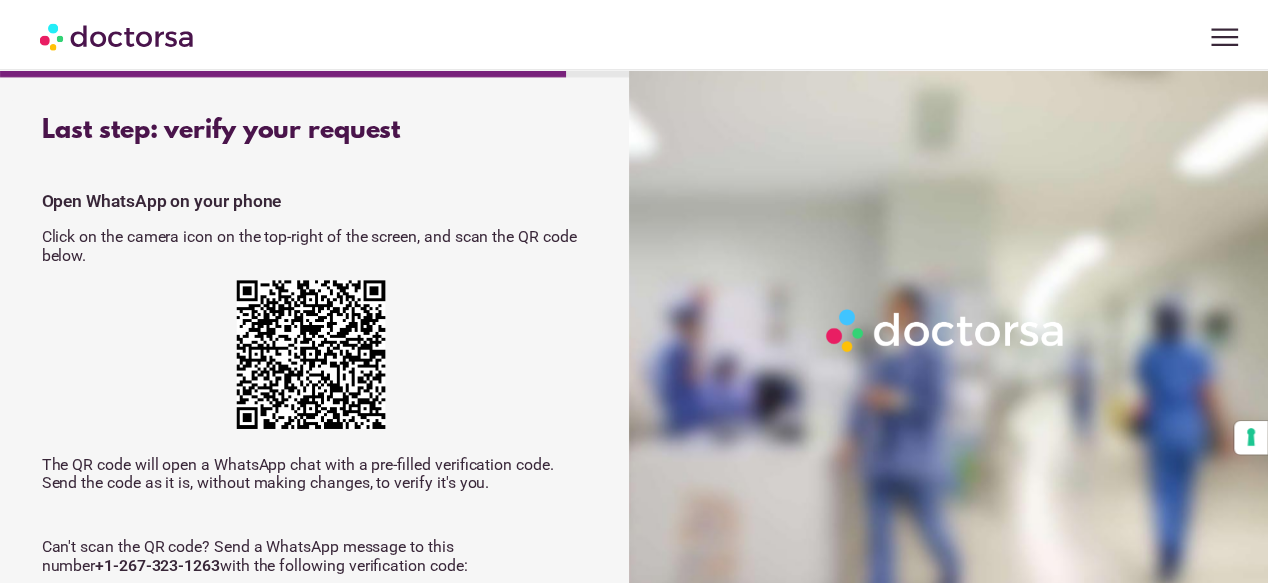 scroll, scrollTop: 0, scrollLeft: 0, axis: both 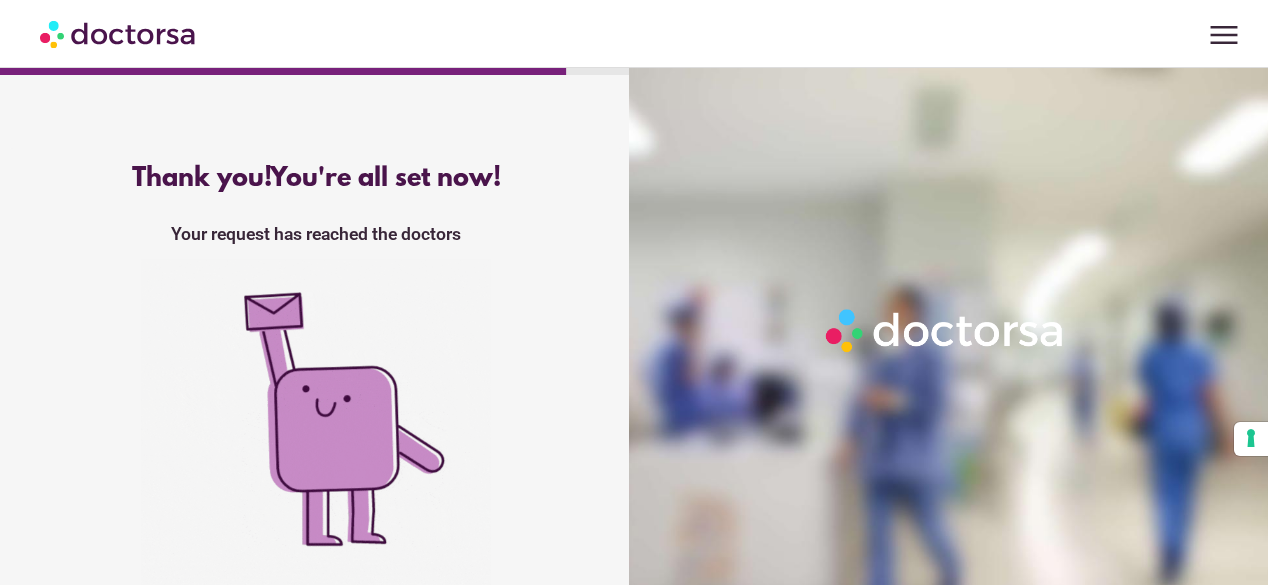 click at bounding box center (119, 33) 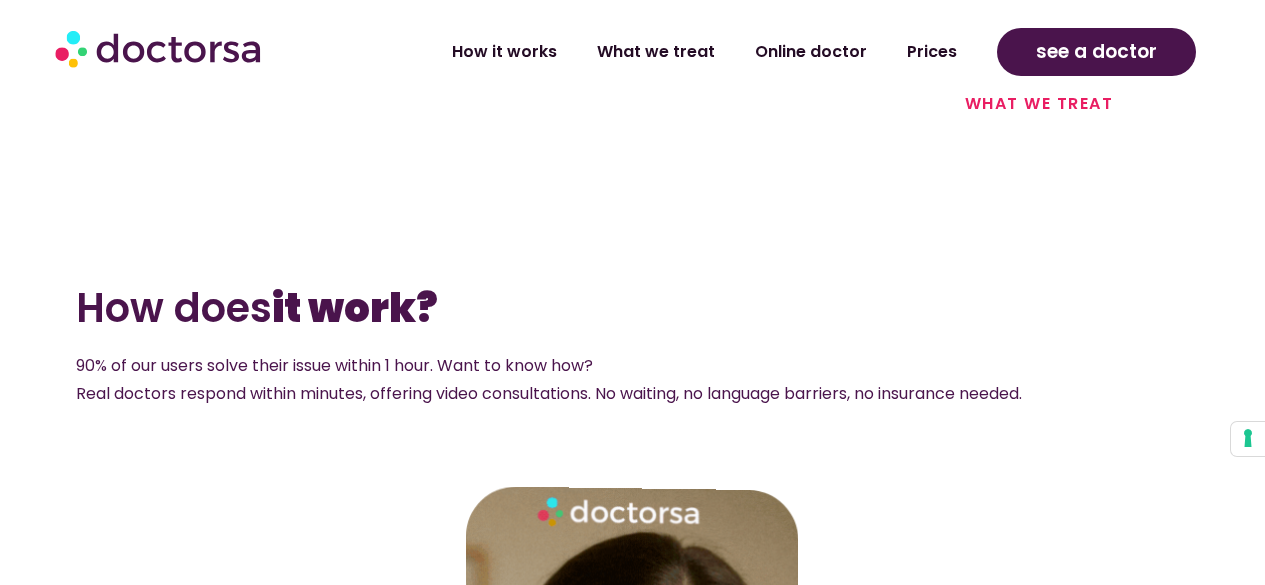 scroll, scrollTop: 2593, scrollLeft: 0, axis: vertical 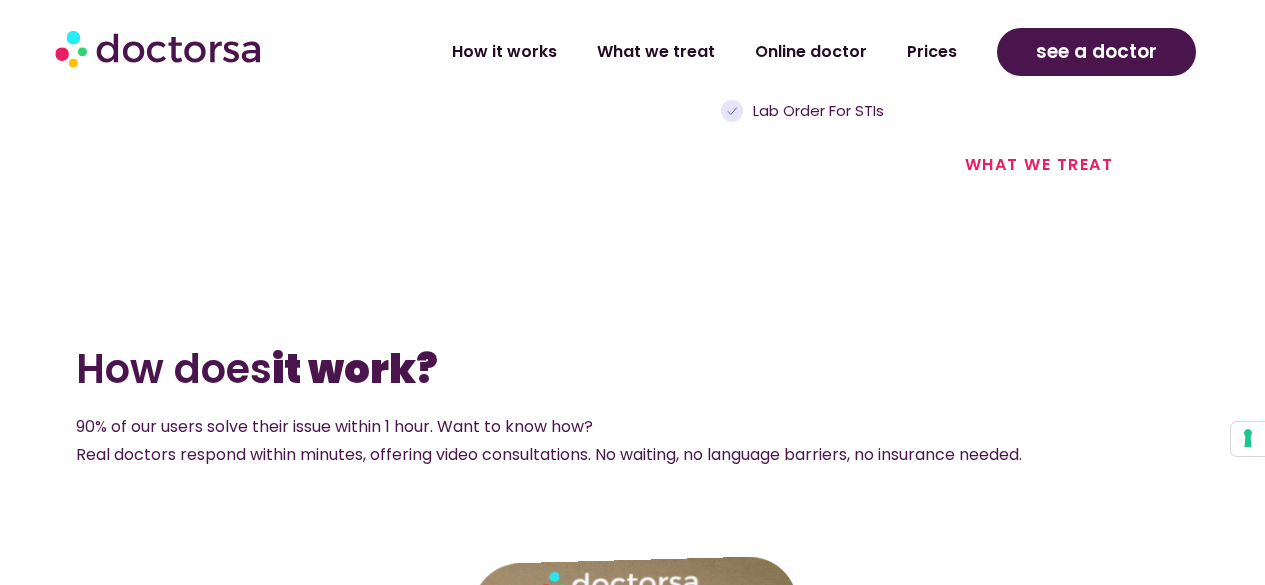 click at bounding box center [160, 48] 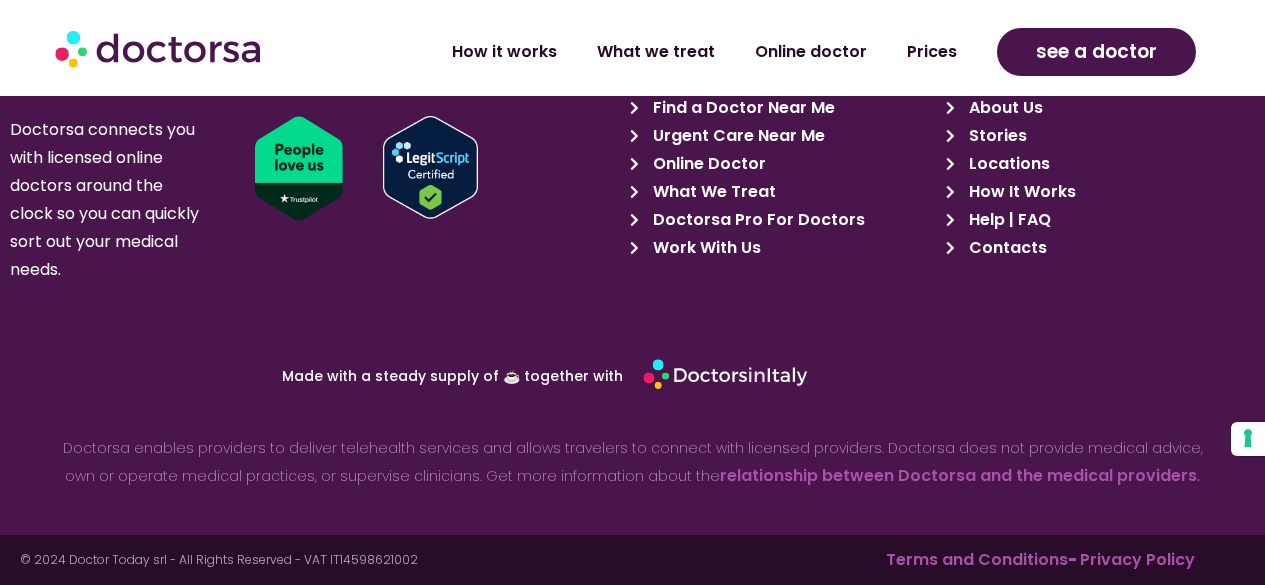 scroll, scrollTop: 7027, scrollLeft: 0, axis: vertical 